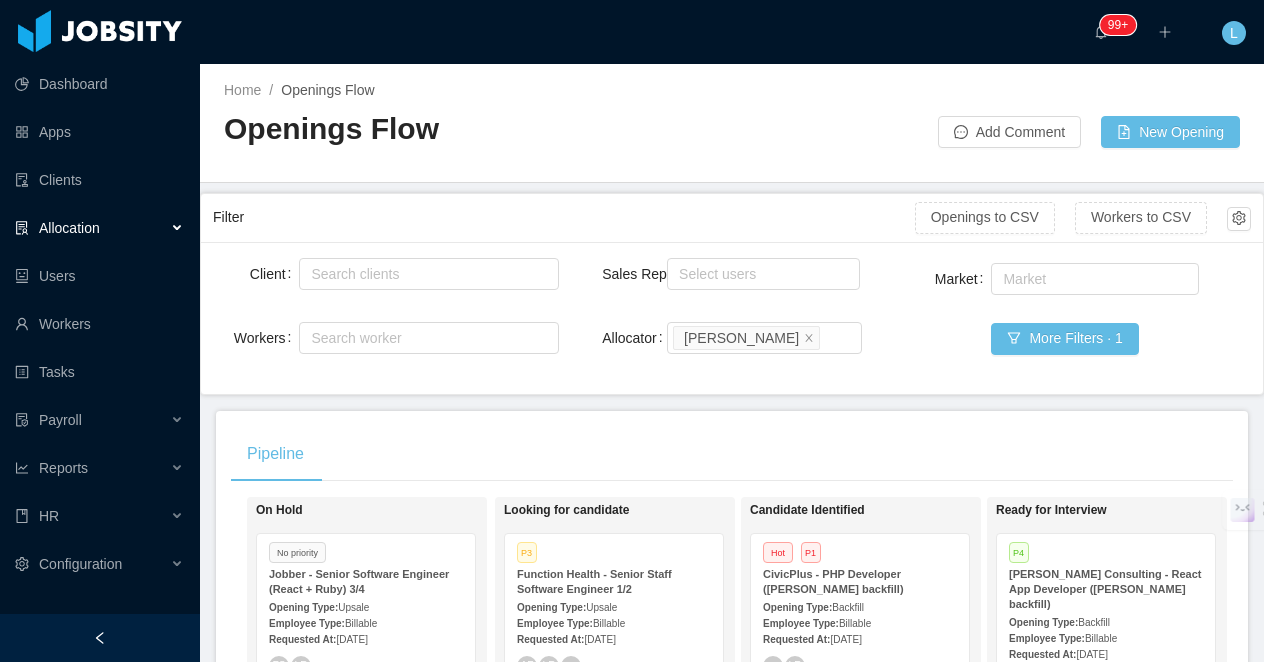 scroll, scrollTop: 0, scrollLeft: 0, axis: both 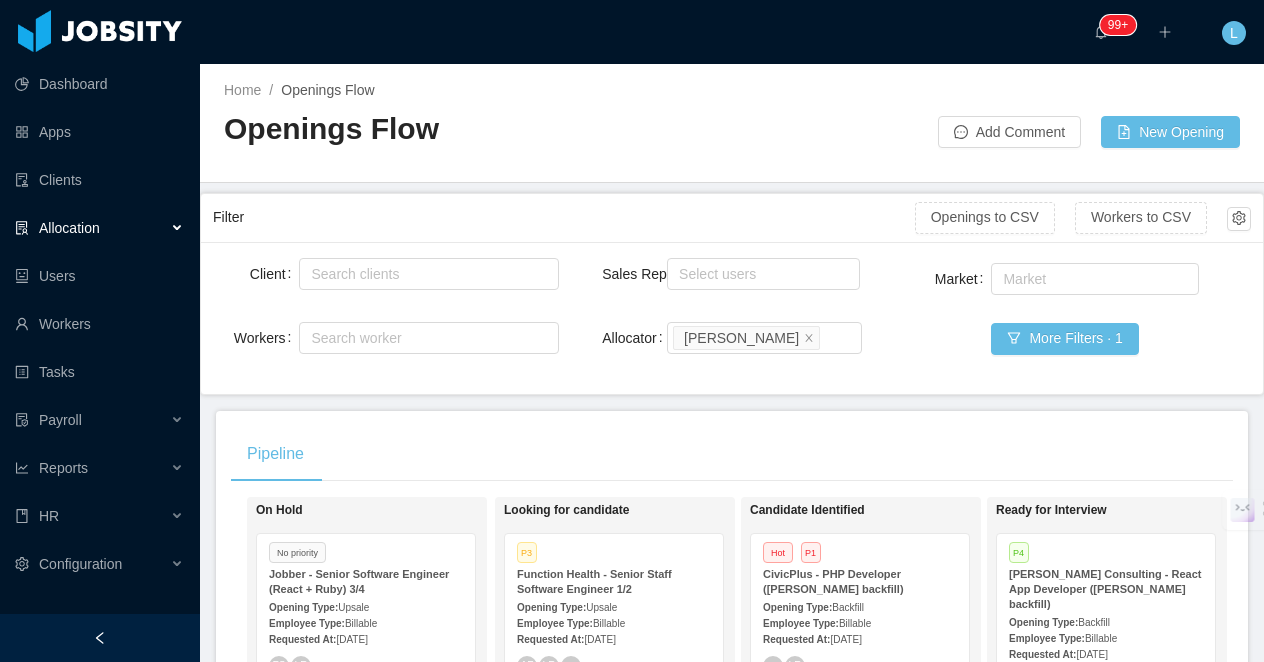 click at bounding box center [100, 638] 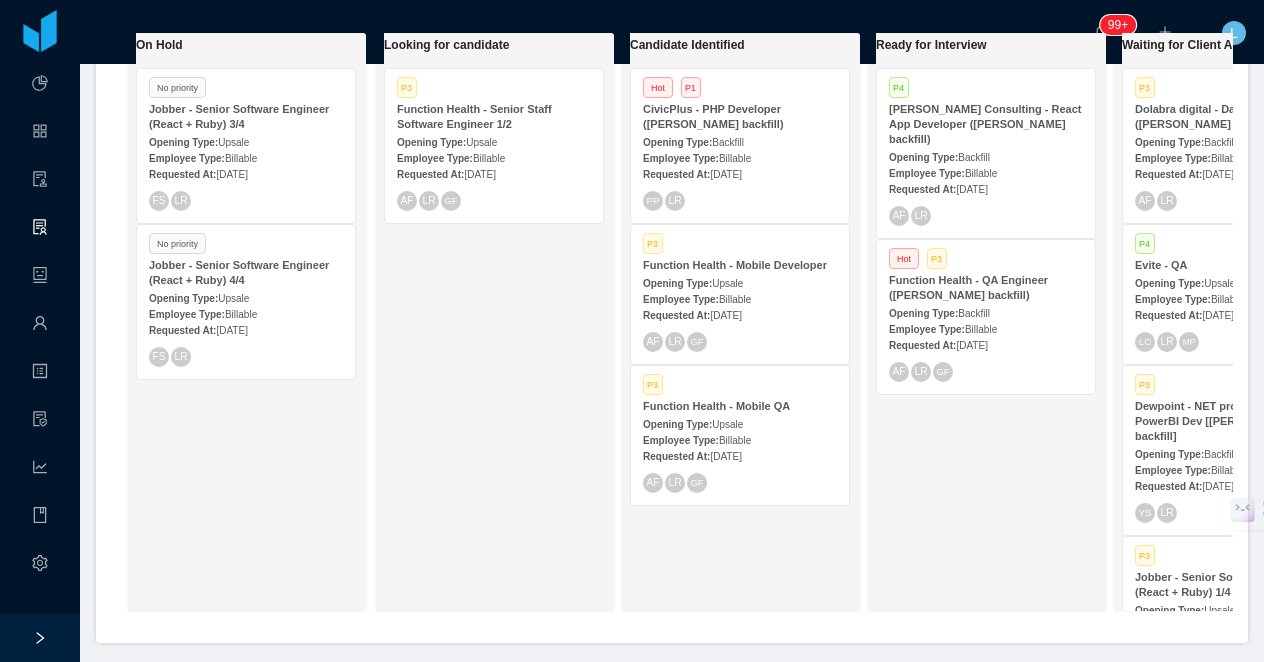 scroll, scrollTop: 462, scrollLeft: 0, axis: vertical 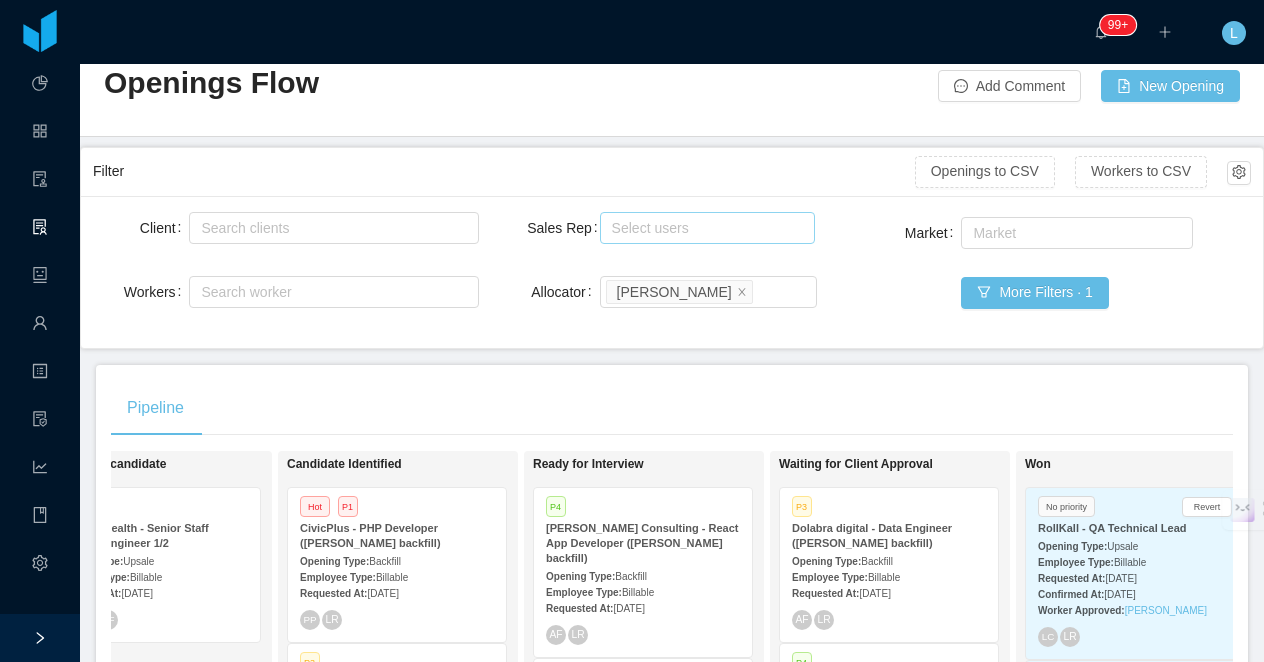 click on "Select users" at bounding box center [703, 228] 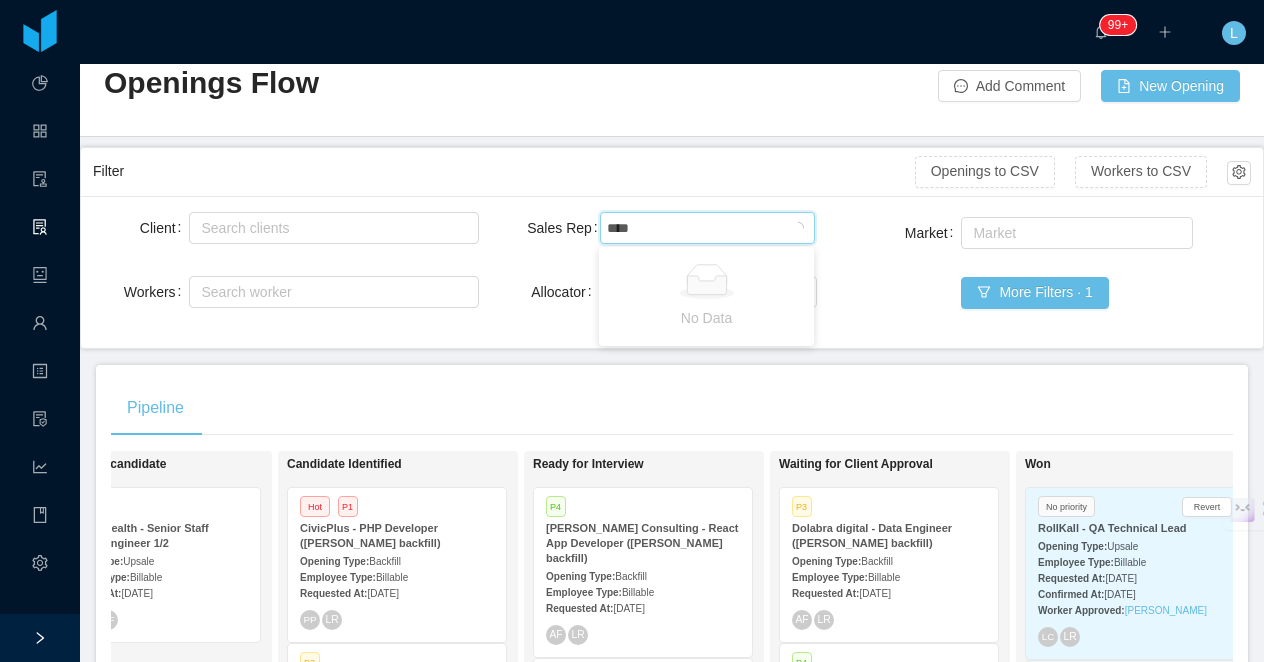 type on "*****" 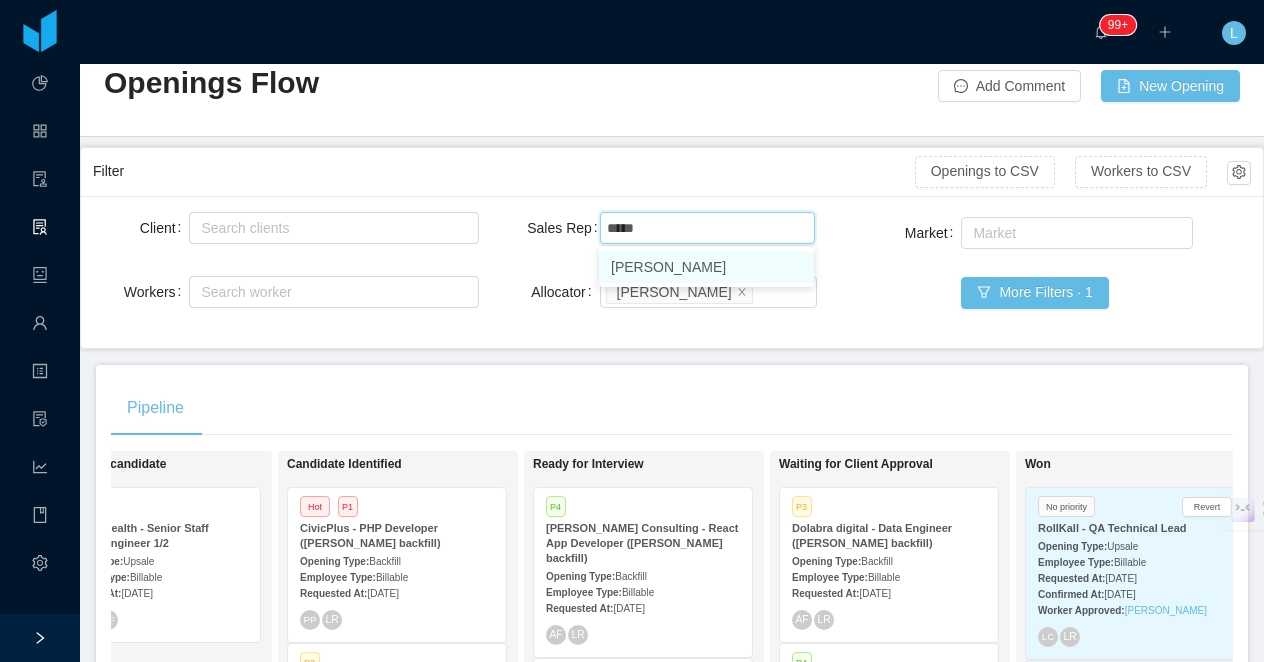 drag, startPoint x: 709, startPoint y: 265, endPoint x: 702, endPoint y: 236, distance: 29.832869 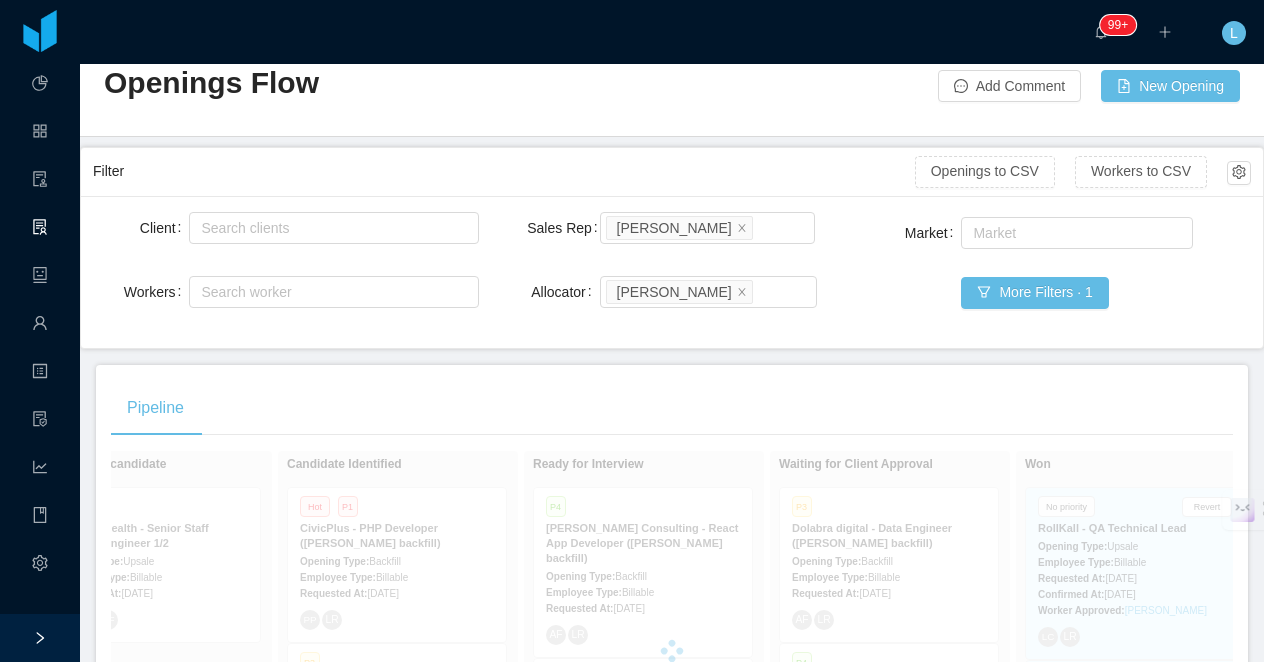 click on "Filter" at bounding box center (504, 171) 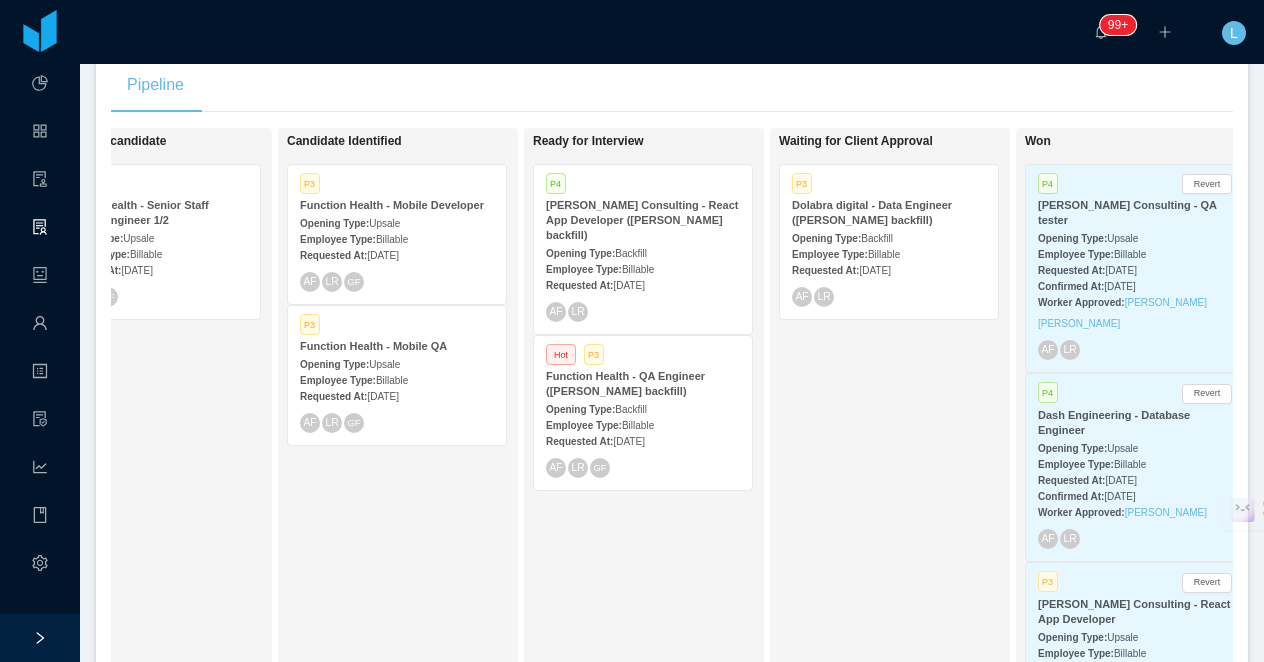 scroll, scrollTop: 389, scrollLeft: 0, axis: vertical 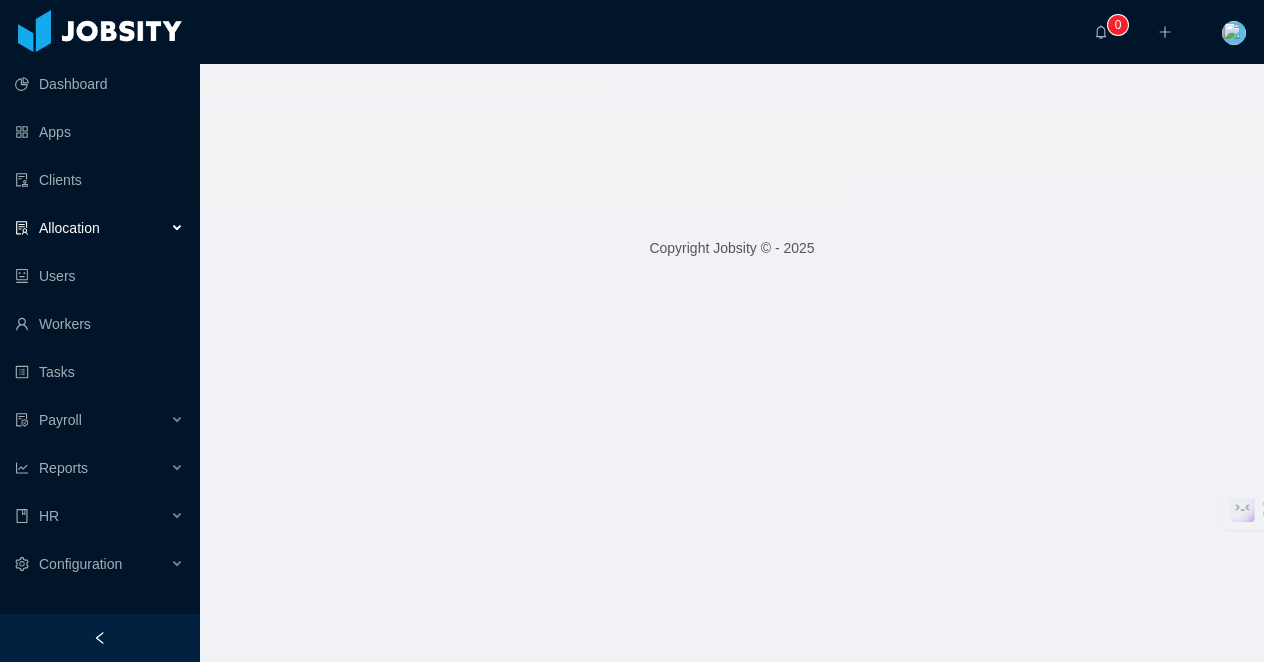 click 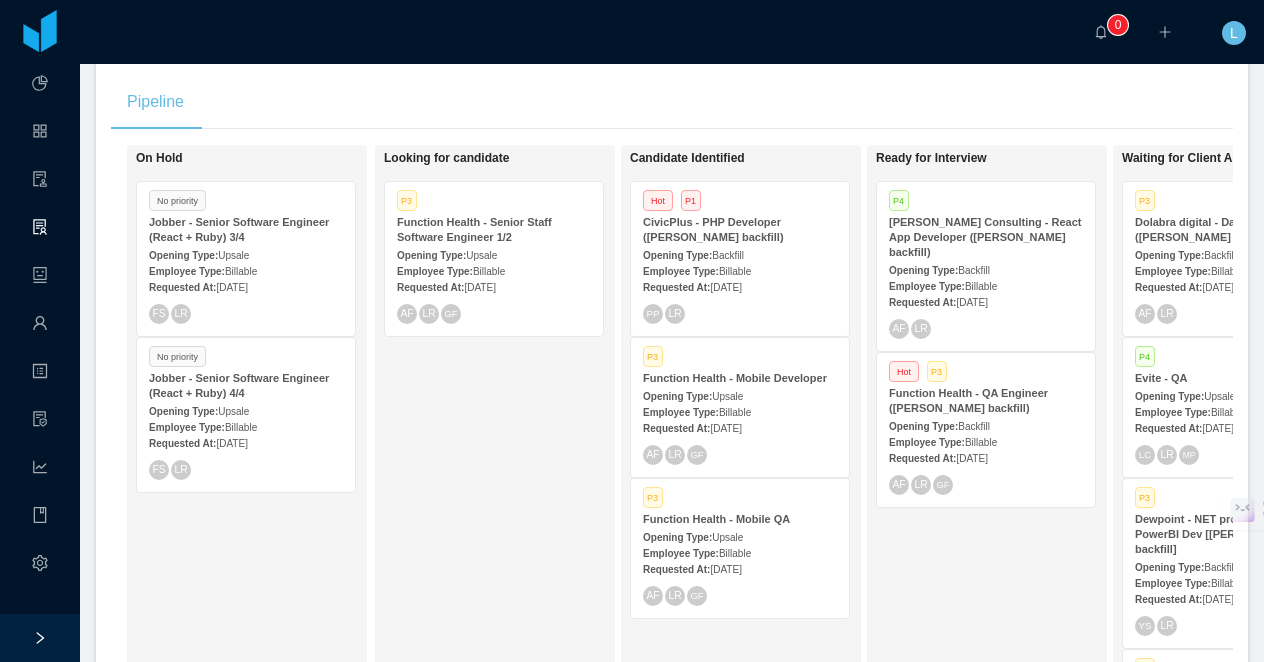 scroll, scrollTop: 369, scrollLeft: 0, axis: vertical 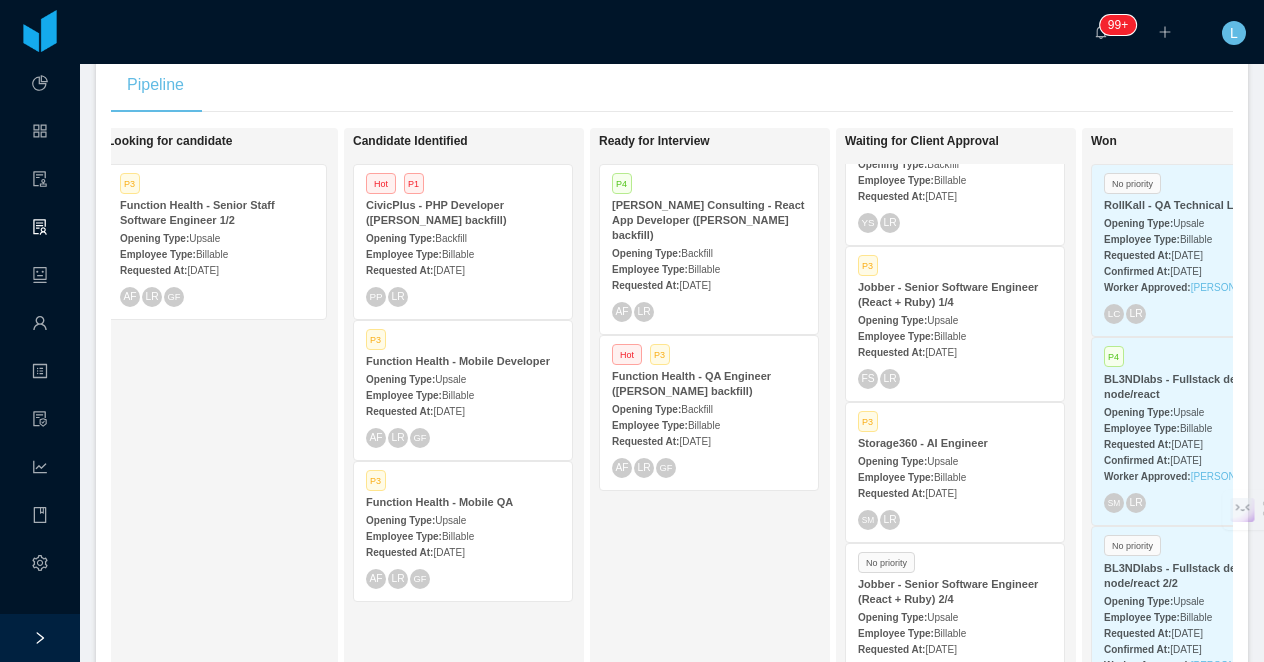 click on "Upsale" at bounding box center (942, 617) 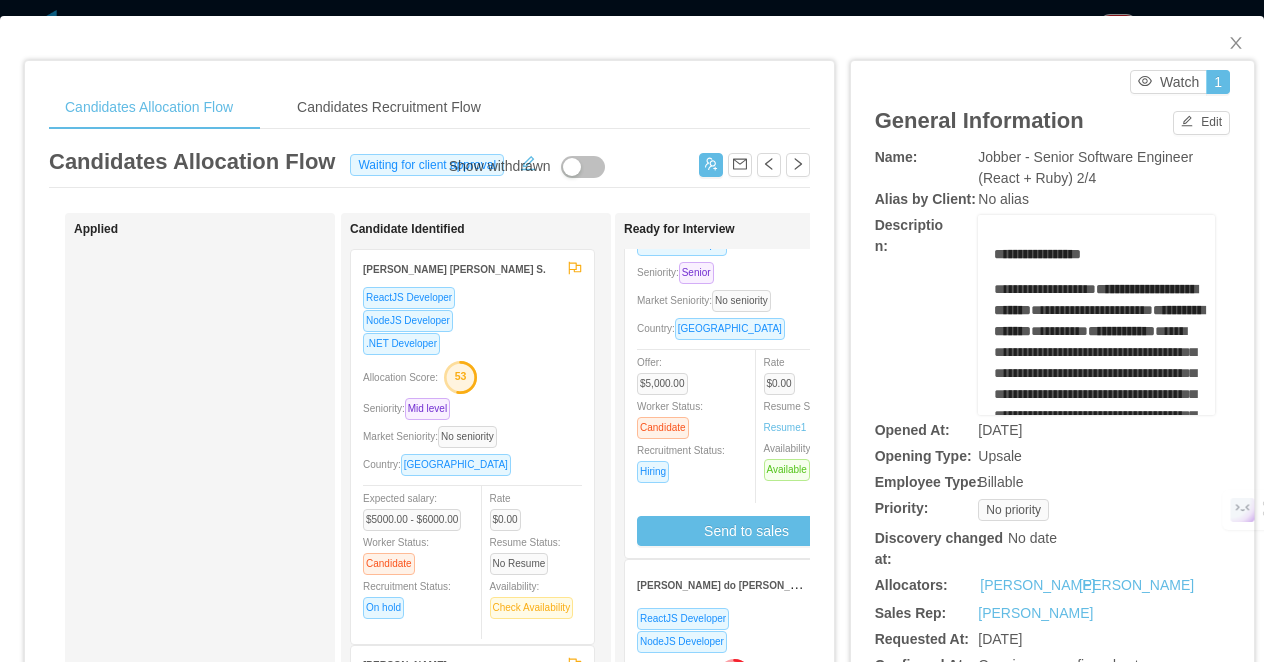scroll, scrollTop: 91, scrollLeft: 0, axis: vertical 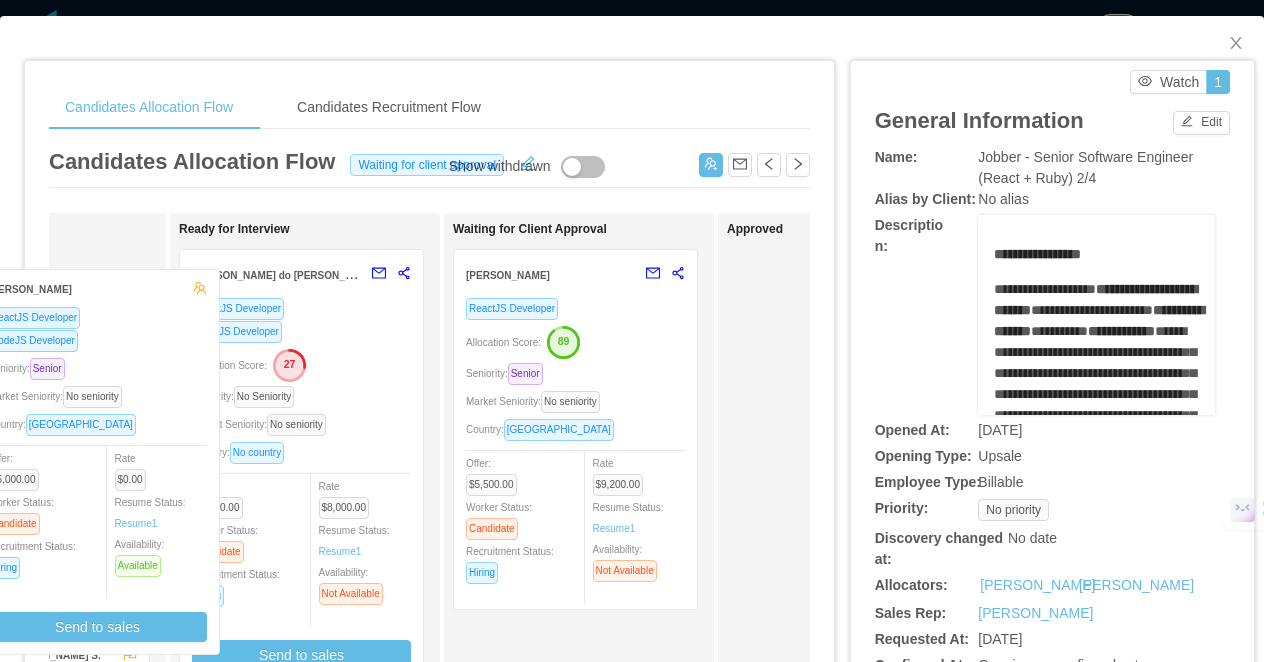 drag, startPoint x: 380, startPoint y: 369, endPoint x: 176, endPoint y: 389, distance: 204.97804 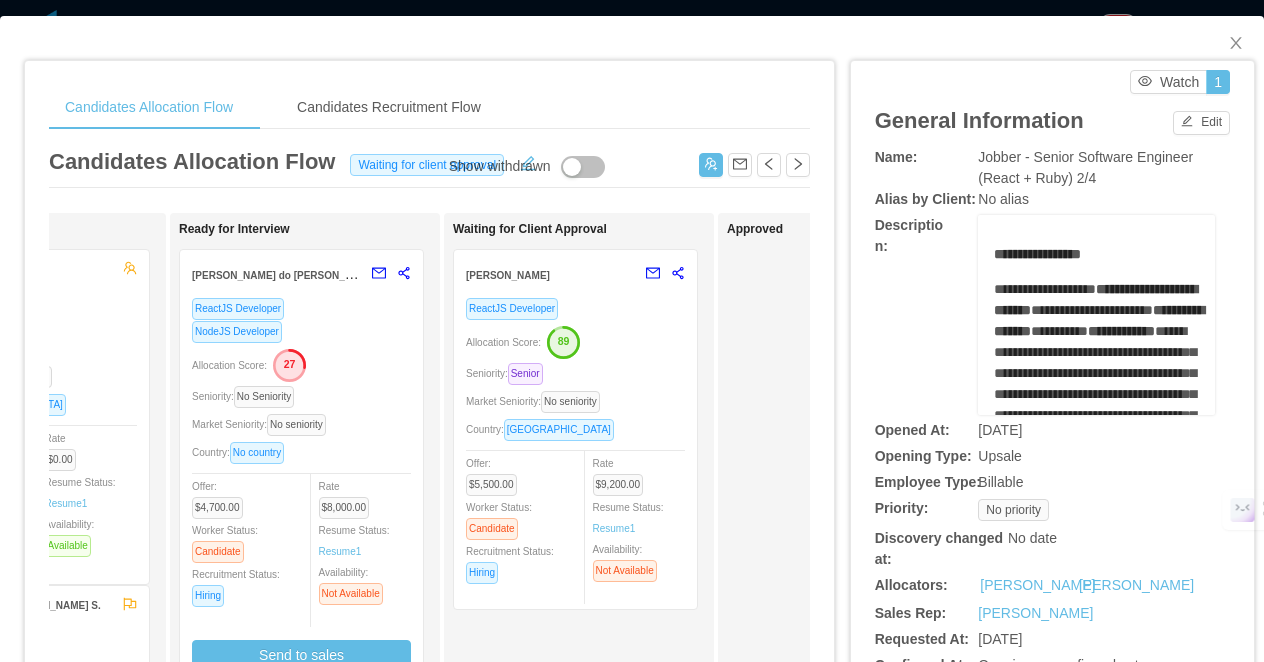click on "Candidates Allocation Flow Candidates Recruitment Flow  Candidates Allocation Flow   Waiting for client approval   Show withdrawn Applied Candidate Identified Rael Riolino ReactJS Developer NodeJS Developer Seniority:   Senior Market Seniority:   No seniority Country:   Brazil Offer:  $5,000.00 Worker Status:   Candidate Recruitment Status:   Hiring Rate $0.00 Resume Status:   Resume  1 Availability:     Available Luis Mario Ramos S. ReactJS Developer NodeJS Developer .NET Developer Allocation Score:   53 Seniority:   Mid level Market Seniority:   No seniority Country:   Mexico Expected salary:  $5000.00 - $6000.00 Worker Status:   Candidate Recruitment Status:   On hold Rate $0.00 Resume Status:   No Resume Availability:     Check Availability Gesam Torres Yañez ReactJS Developer Java Developer Allocation Score:   37 Seniority:   Mid level Market Seniority:   No seniority Country:   Mexico Offer:  $4,000.00 Worker Status:   Candidate Recruitment Status:   Hiring Rate $0.00 No Resume" at bounding box center (632, 331) 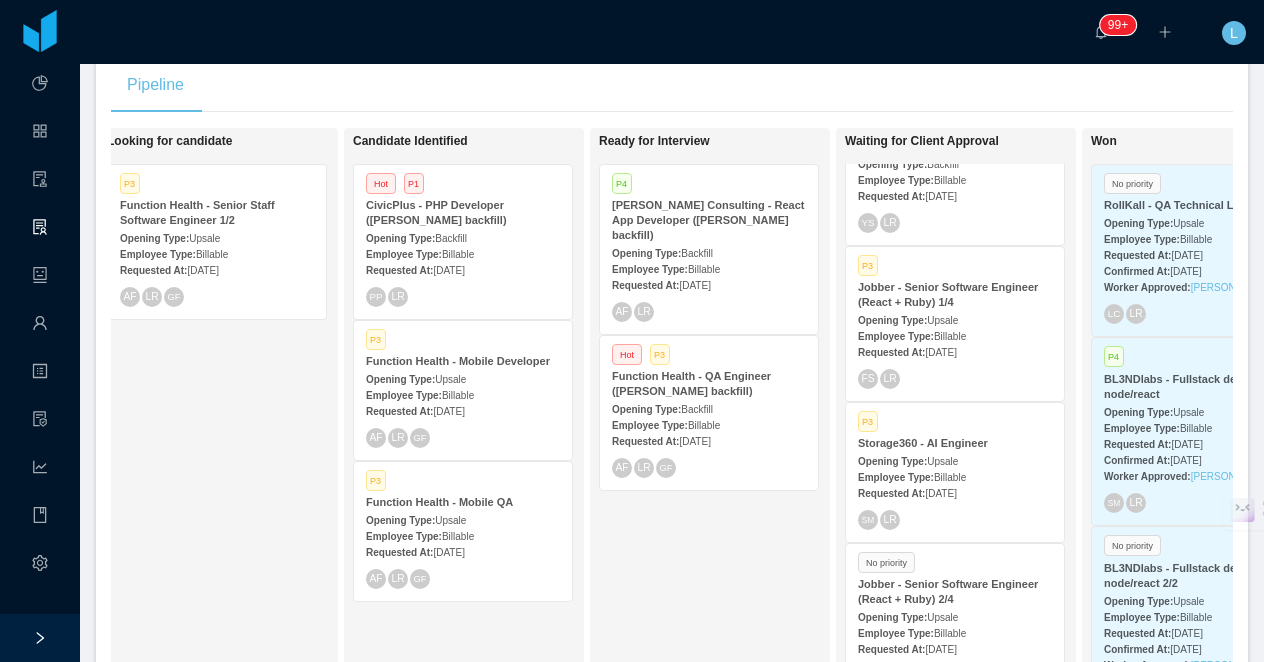 click on "Upsale" at bounding box center [942, 320] 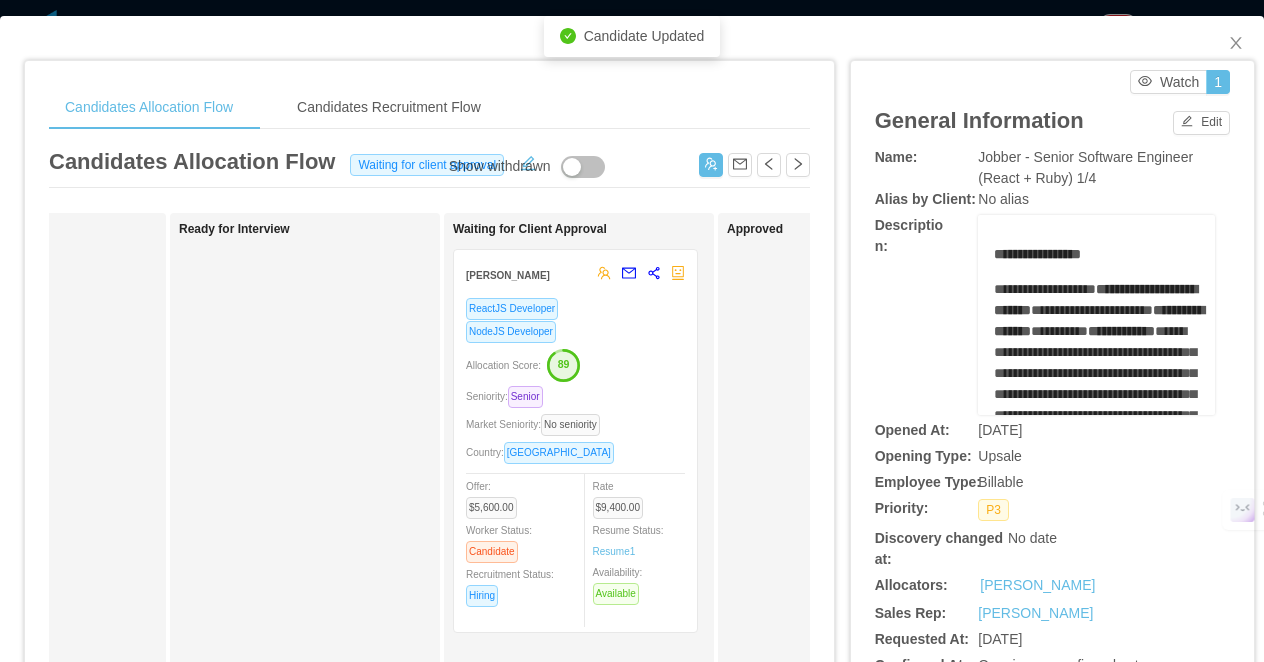 scroll, scrollTop: 0, scrollLeft: 506, axis: horizontal 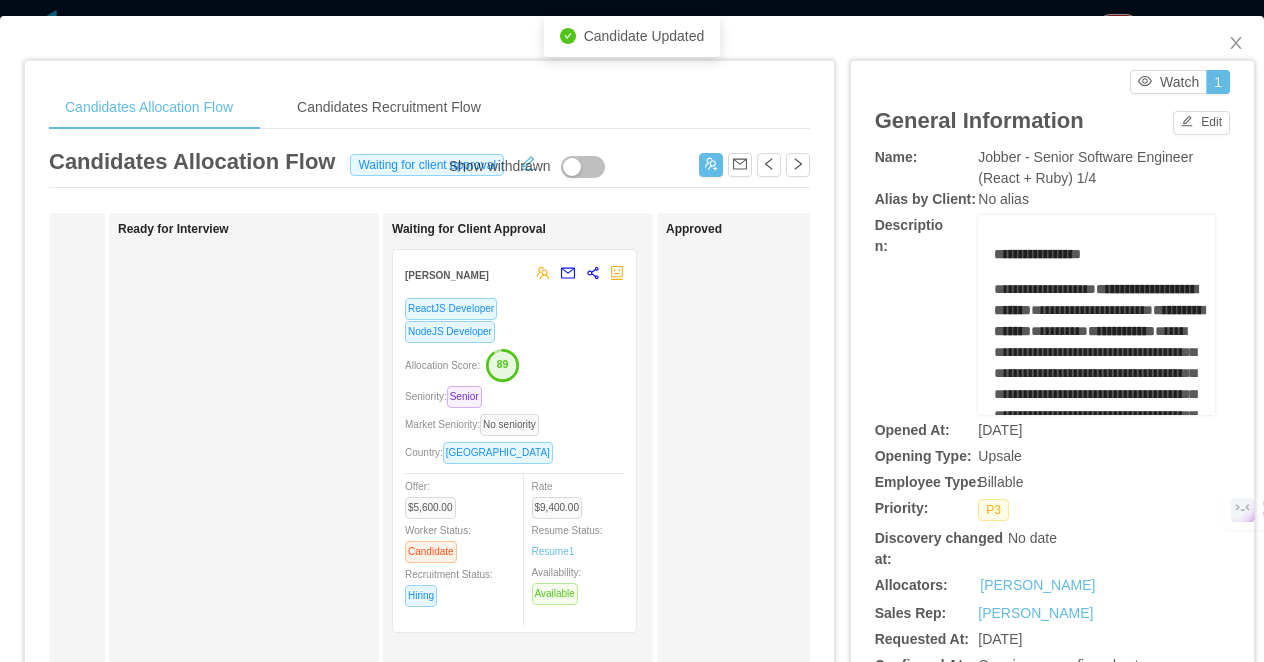 click on "Candidates Allocation Flow Candidates Recruitment Flow  Candidates Allocation Flow   Waiting for client approval   Show withdrawn Applied Candidate Identified Ready for Interview Waiting for Client Approval Rael Riolino ReactJS Developer NodeJS Developer Allocation Score:   89 Seniority:   Senior Market Seniority:   No seniority Country:   Brazil Offer:  $5,600.00 Worker Status:   Candidate Recruitment Status:   Hiring Rate $9,400.00 Resume Status:   Resume  1 Availability:     Available Approved Discarded Rejected Brenno Ferreira ReactJS Developer Python Developer NodeJS Developer Allocation Score:   53 Seniority:   Mid level Market Seniority:   No seniority Country:   Brazil Offer:  $5,500.00 Worker Status:   Candidate Recruitment Status:   Hiring Rate $9,200.00 Resume Status:   Resume  1 Availability:     Not Available Guilherme DeLuca NodeJS Developer GO Developer ReactJS Developer Allocation Score:   38 Seniority:   Senior Market Seniority:   Senior Country:   Brazil Former salary:  1" at bounding box center [632, 331] 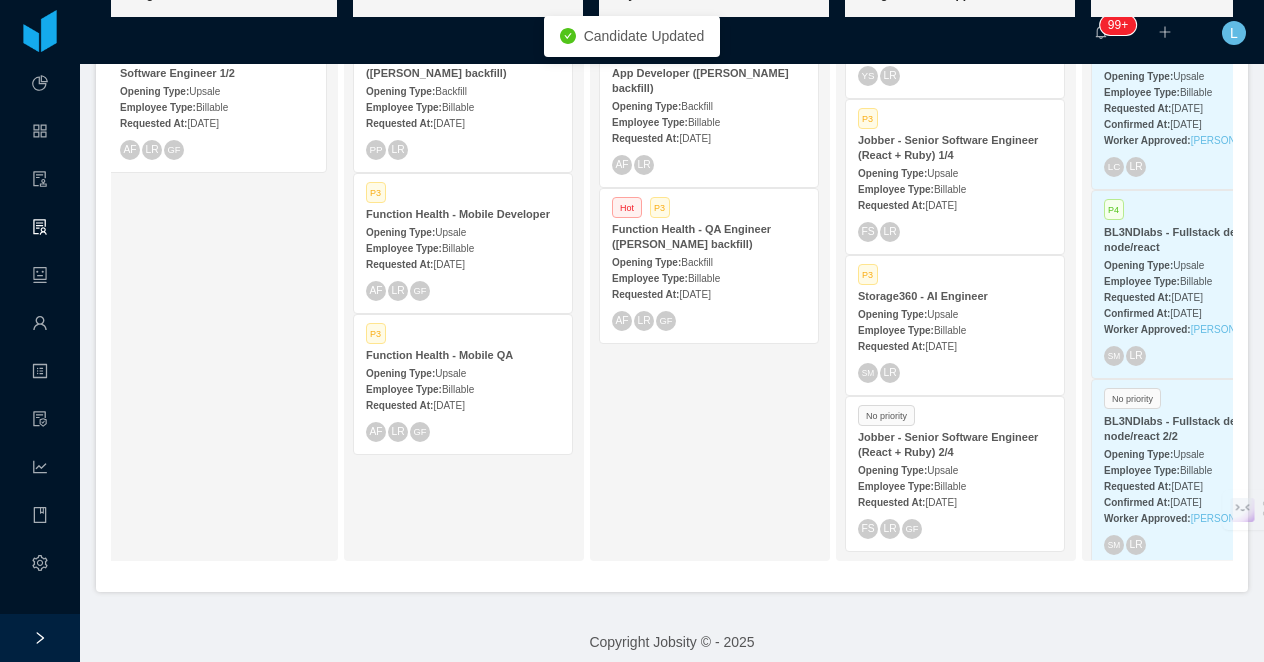 scroll, scrollTop: 531, scrollLeft: 0, axis: vertical 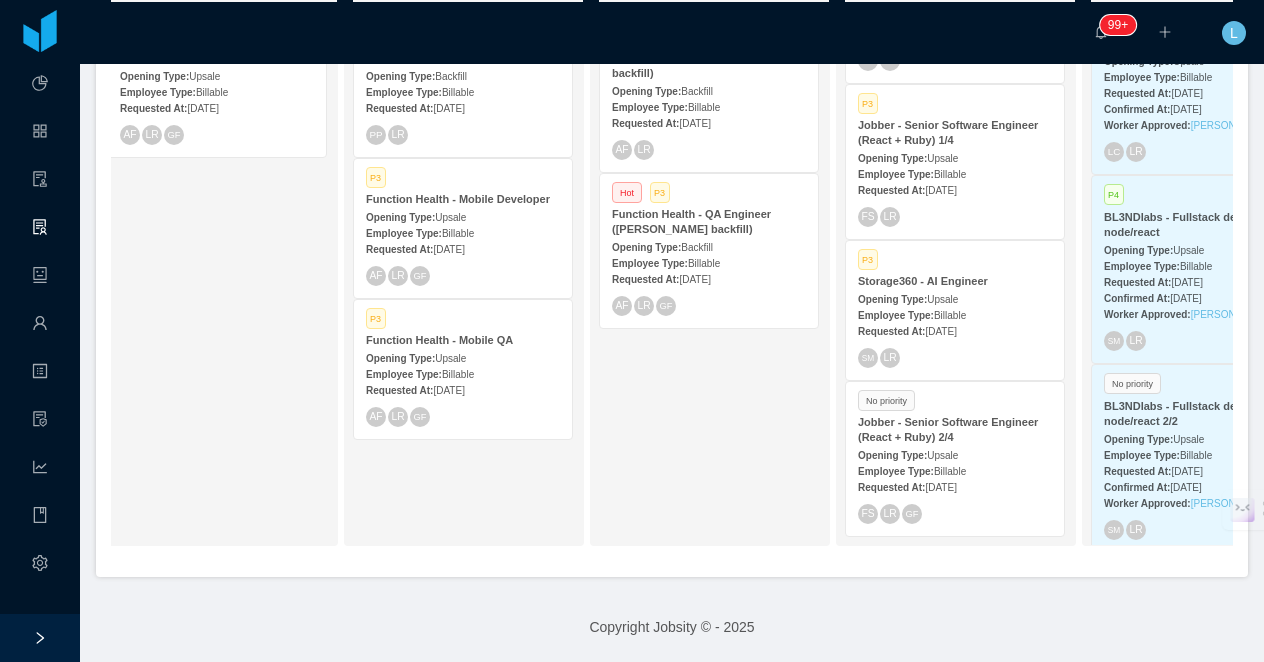 click on "Employee Type:   Billable" at bounding box center (955, 470) 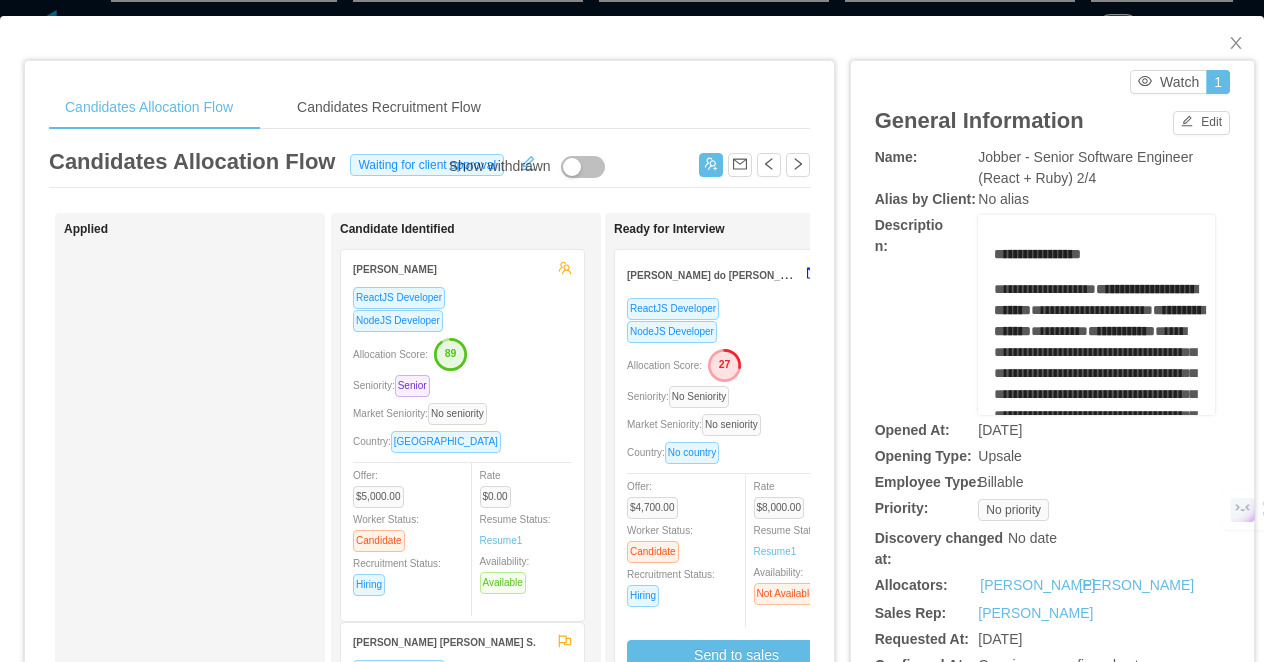 scroll, scrollTop: 0, scrollLeft: 17, axis: horizontal 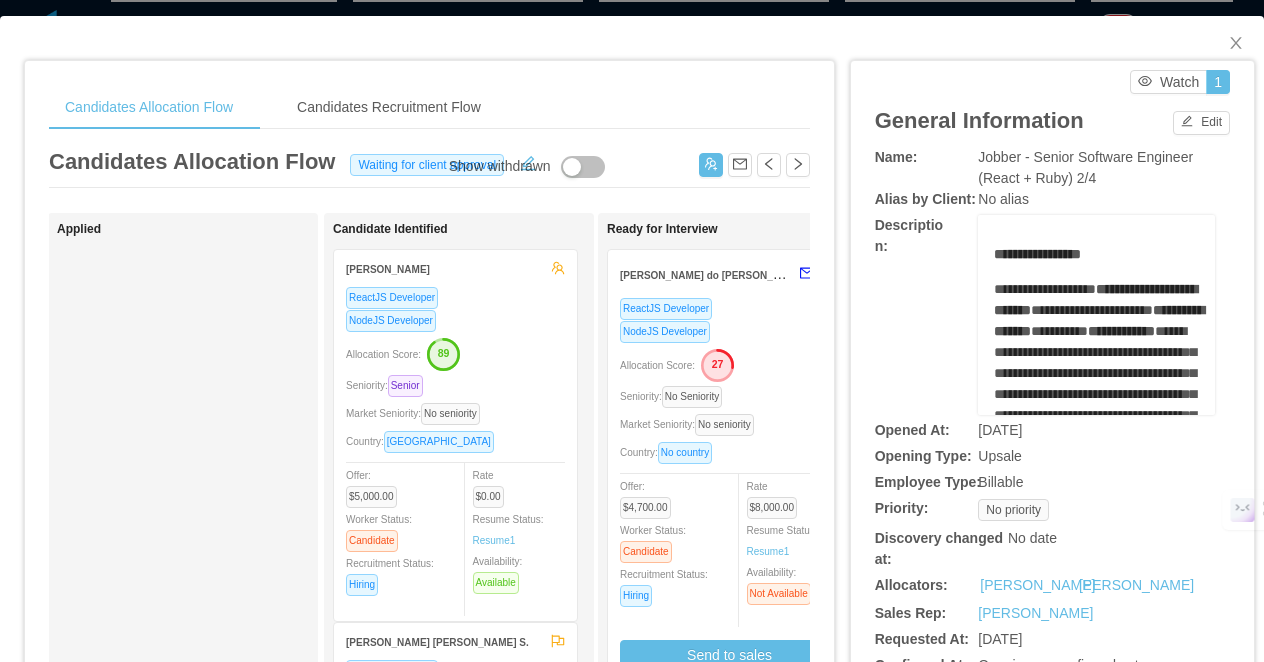 click on "NodeJS Developer" at bounding box center (455, 320) 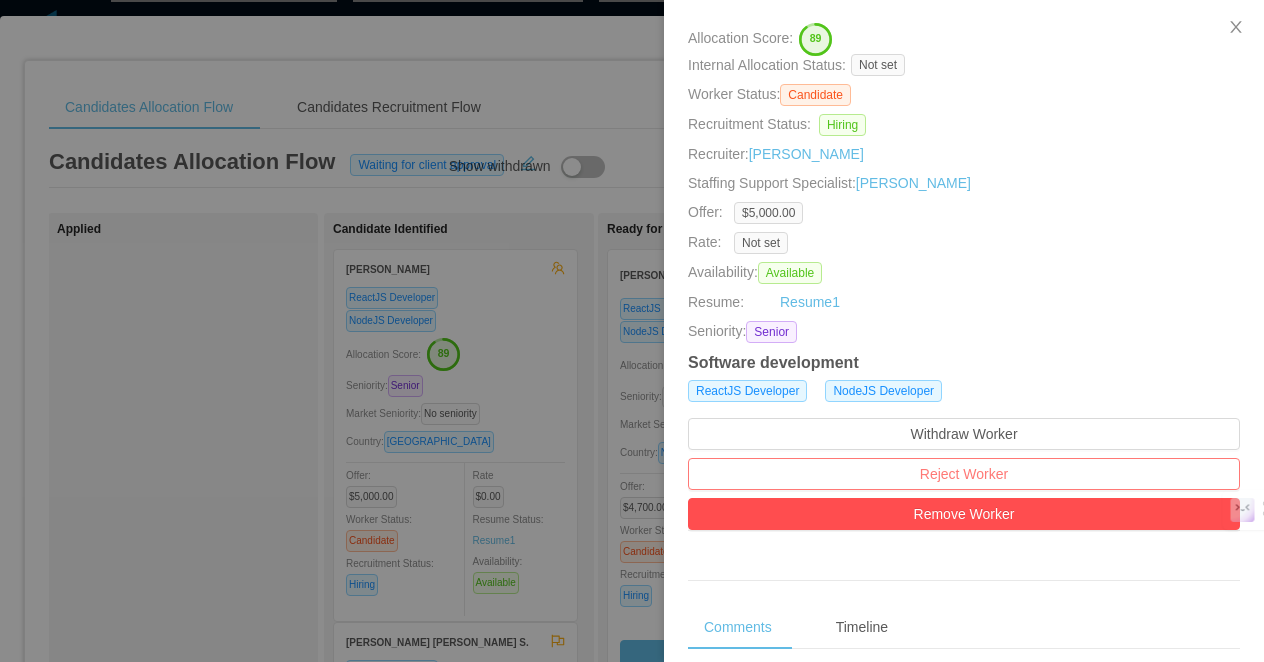 scroll, scrollTop: 210, scrollLeft: 0, axis: vertical 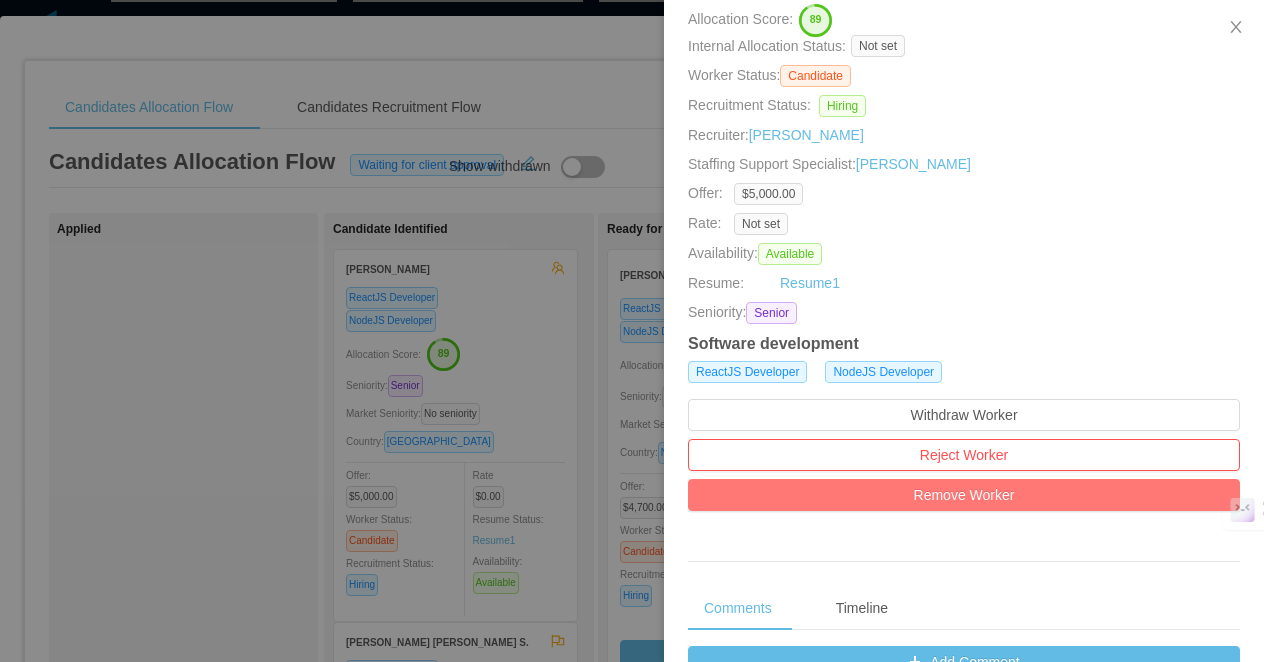 click on "Remove Worker" at bounding box center (964, 495) 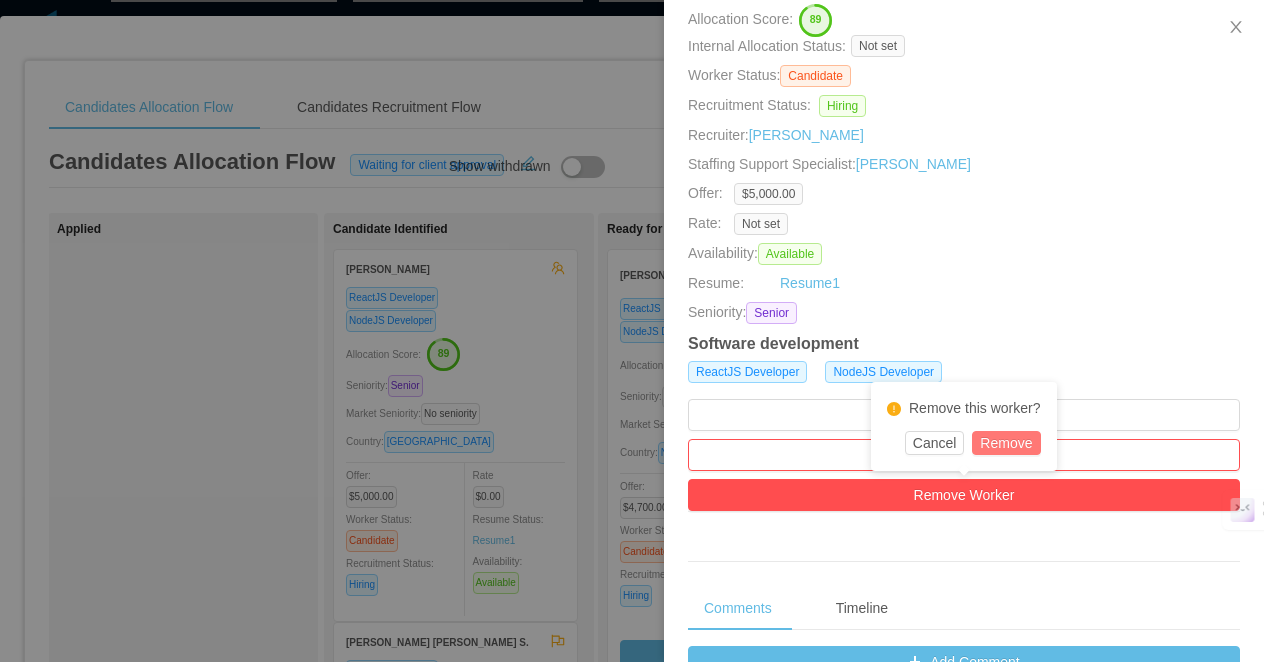click on "Remove" at bounding box center (1006, 443) 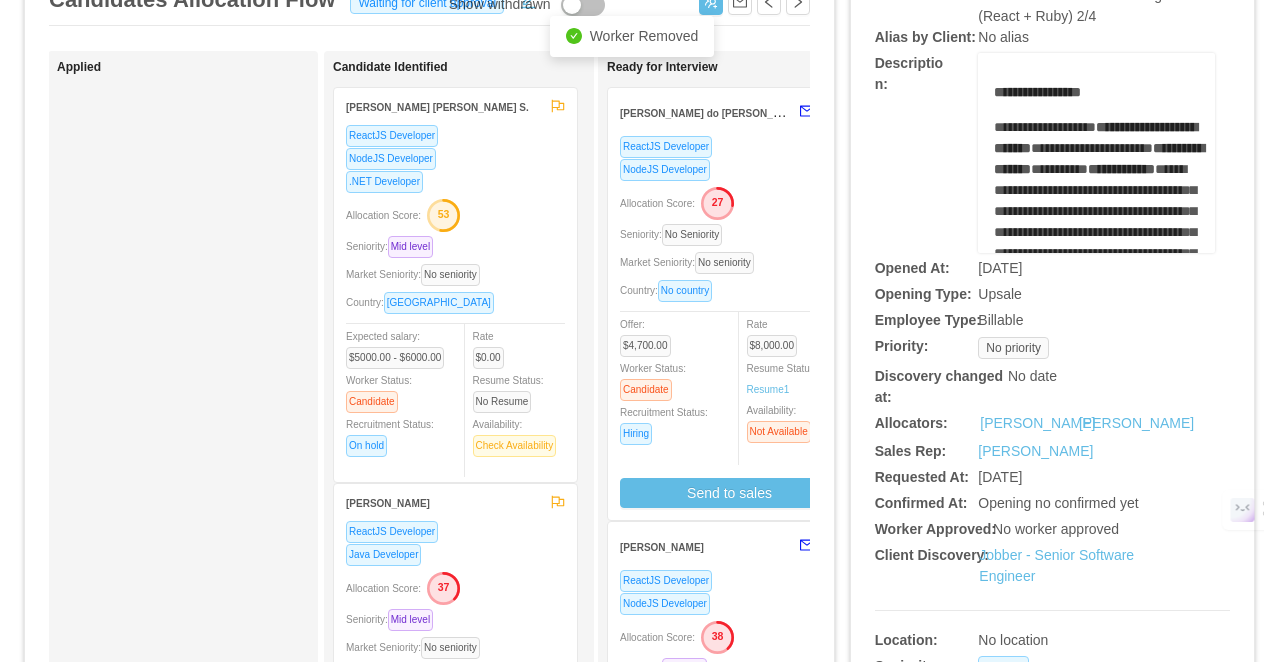 scroll, scrollTop: 191, scrollLeft: 0, axis: vertical 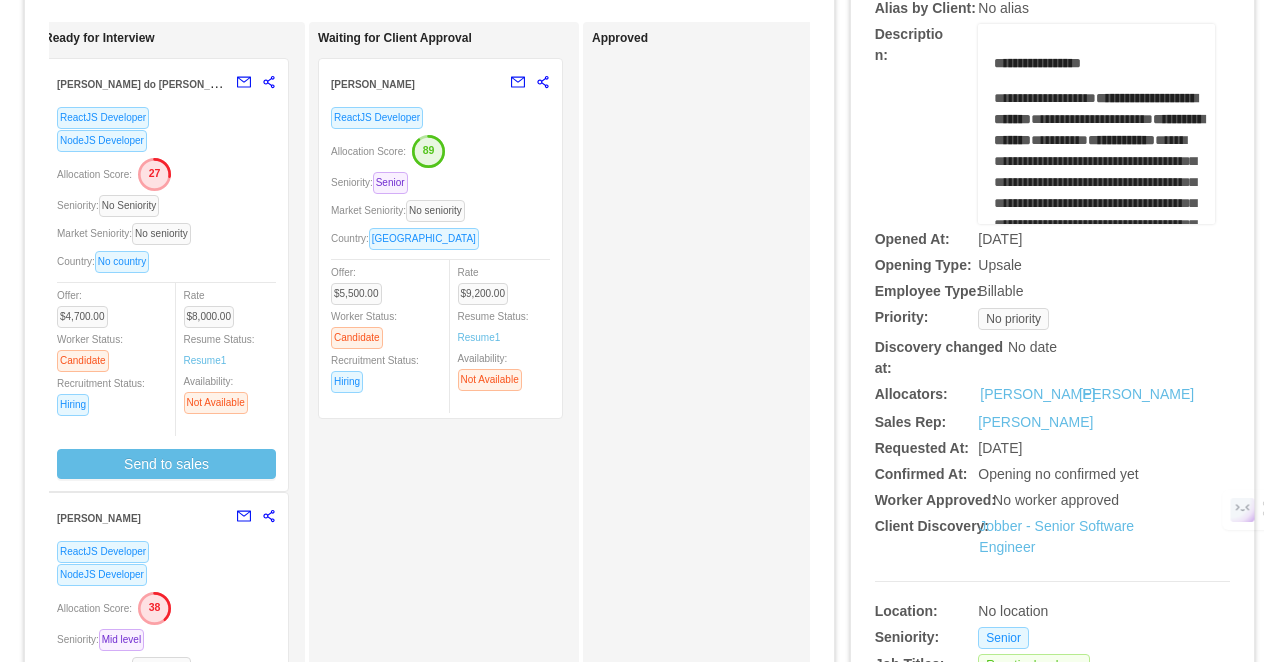 click on "Allocation Score:   89" at bounding box center [440, 150] 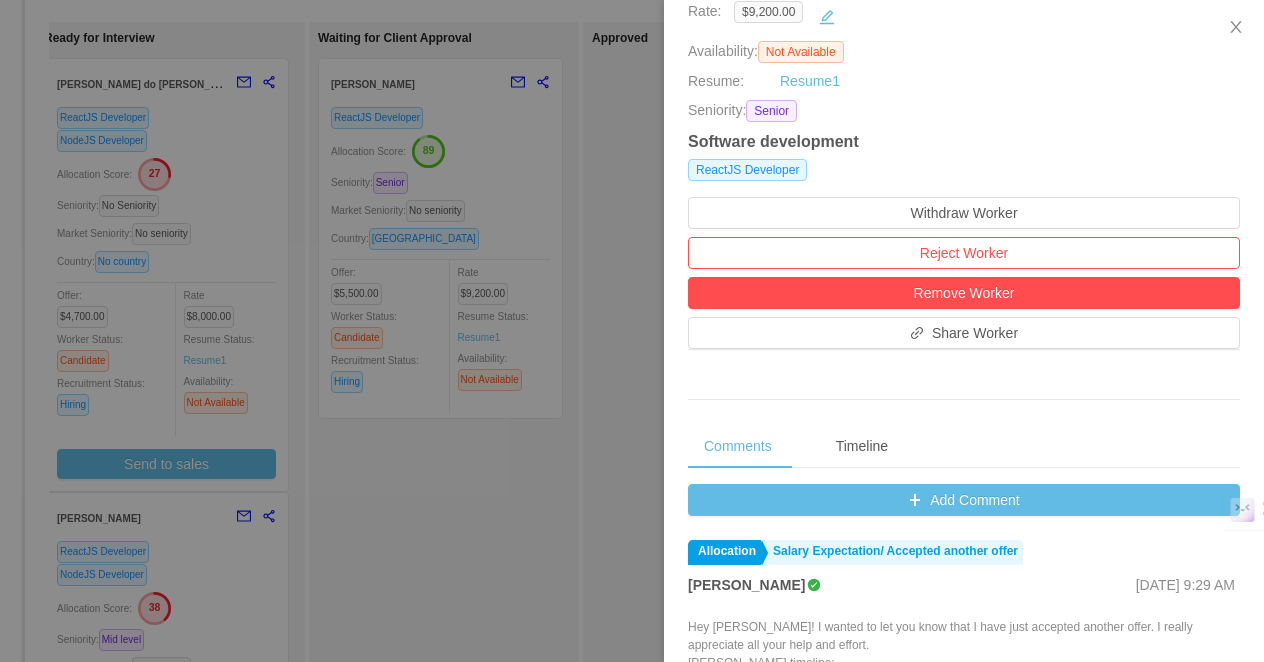 scroll, scrollTop: 493, scrollLeft: 0, axis: vertical 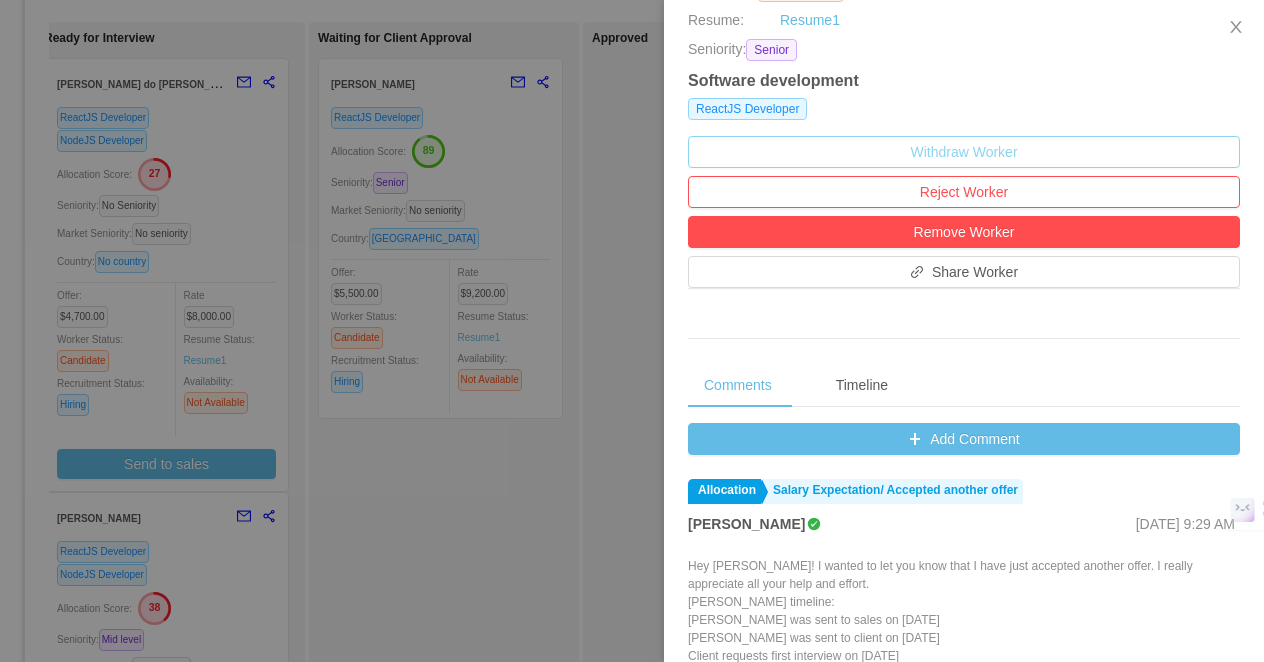 click on "Withdraw Worker" at bounding box center [964, 152] 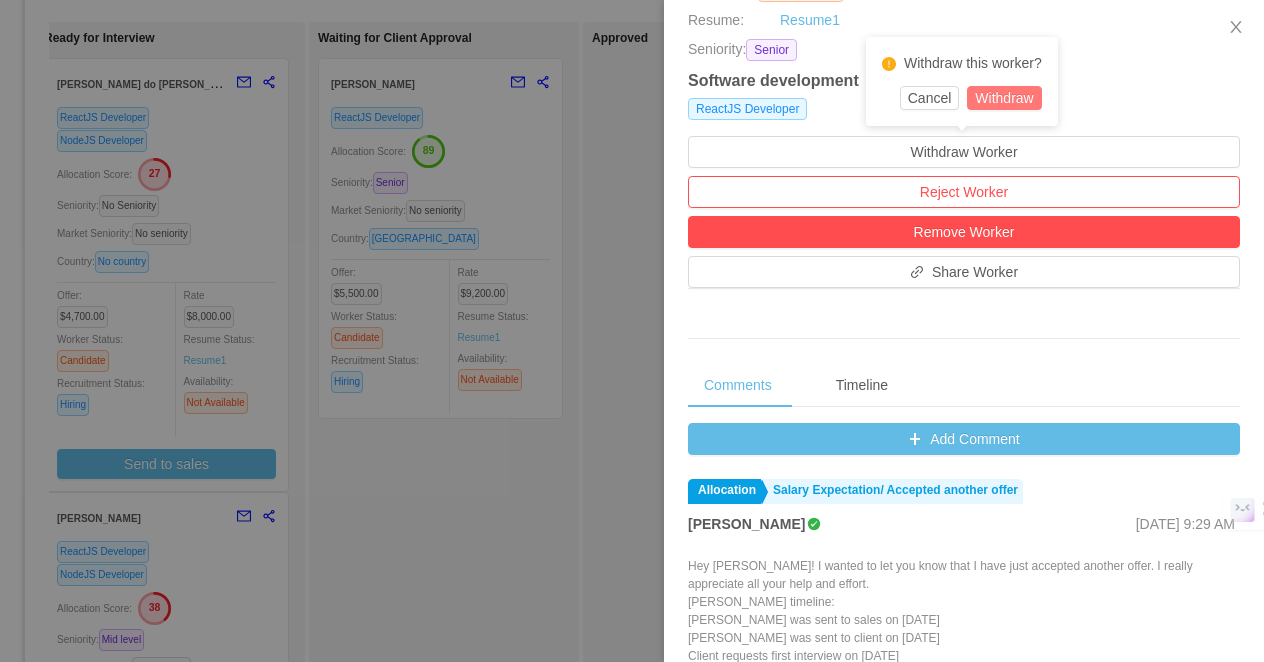 click on "Withdraw" at bounding box center (1004, 98) 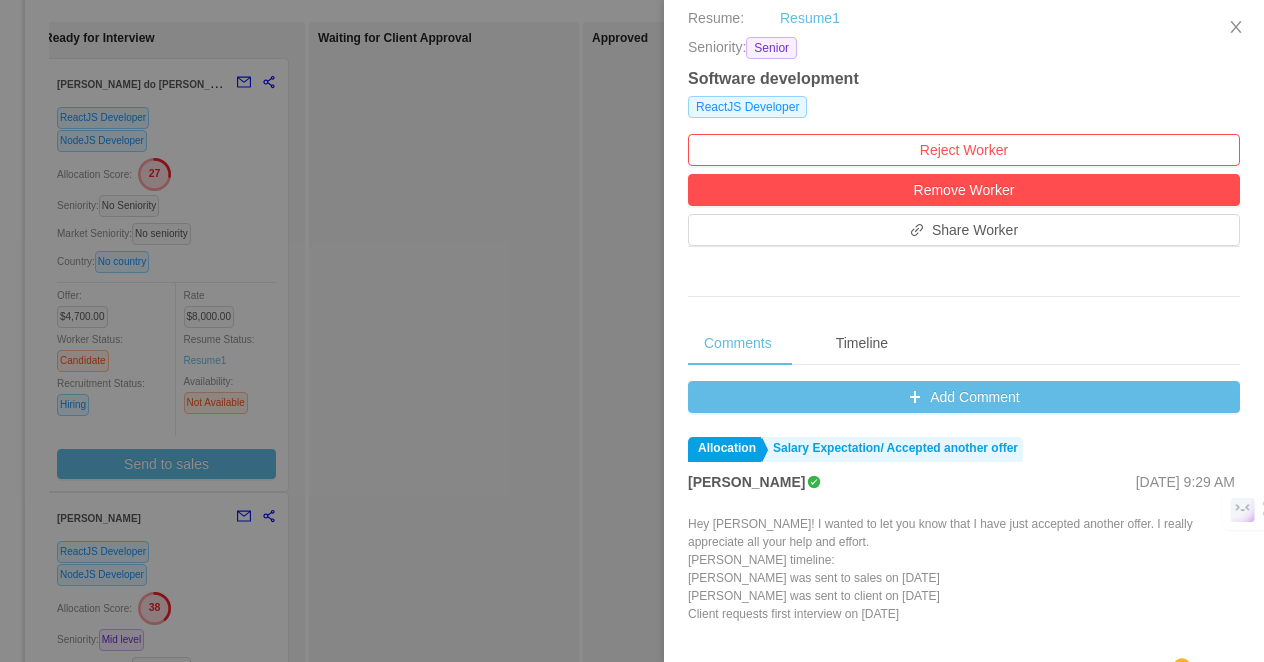click at bounding box center [632, 331] 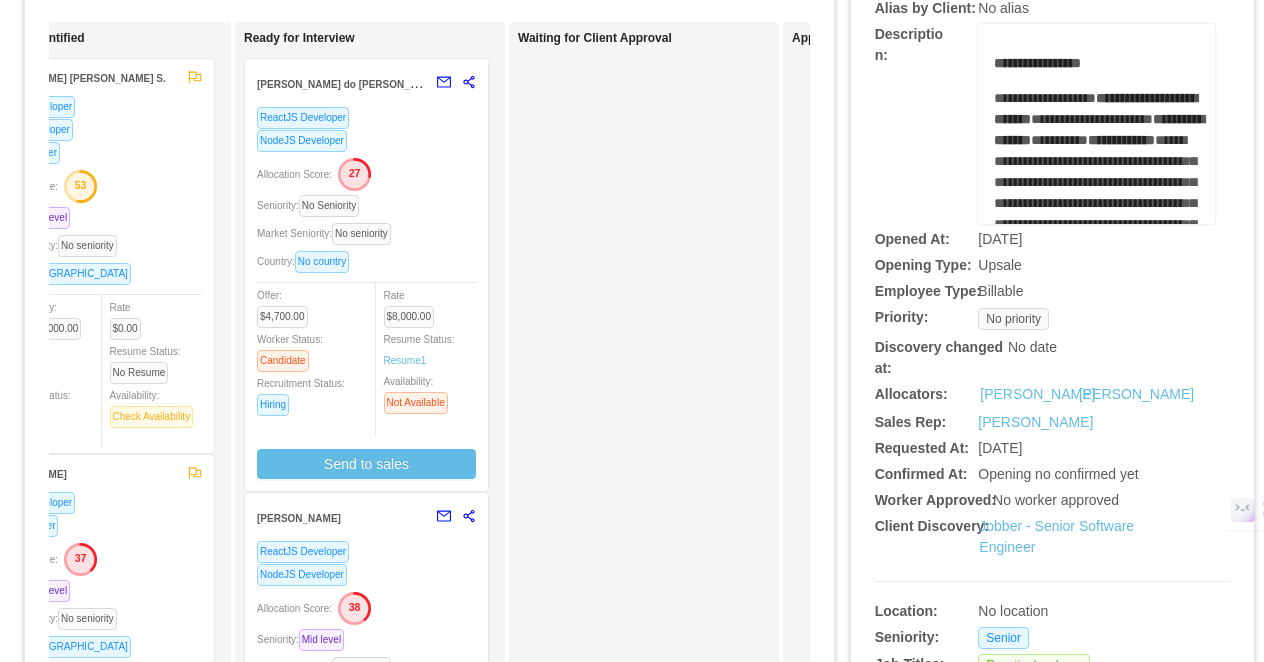 scroll, scrollTop: 0, scrollLeft: 360, axis: horizontal 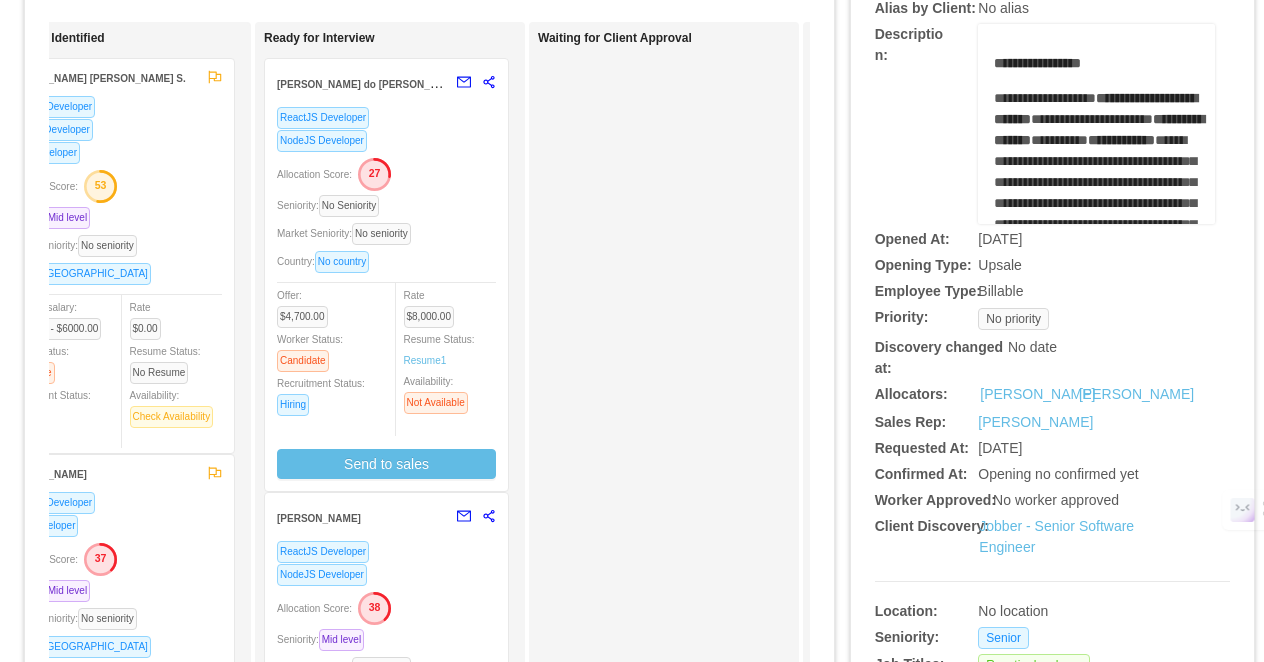 click on "NodeJS Developer" at bounding box center (386, 140) 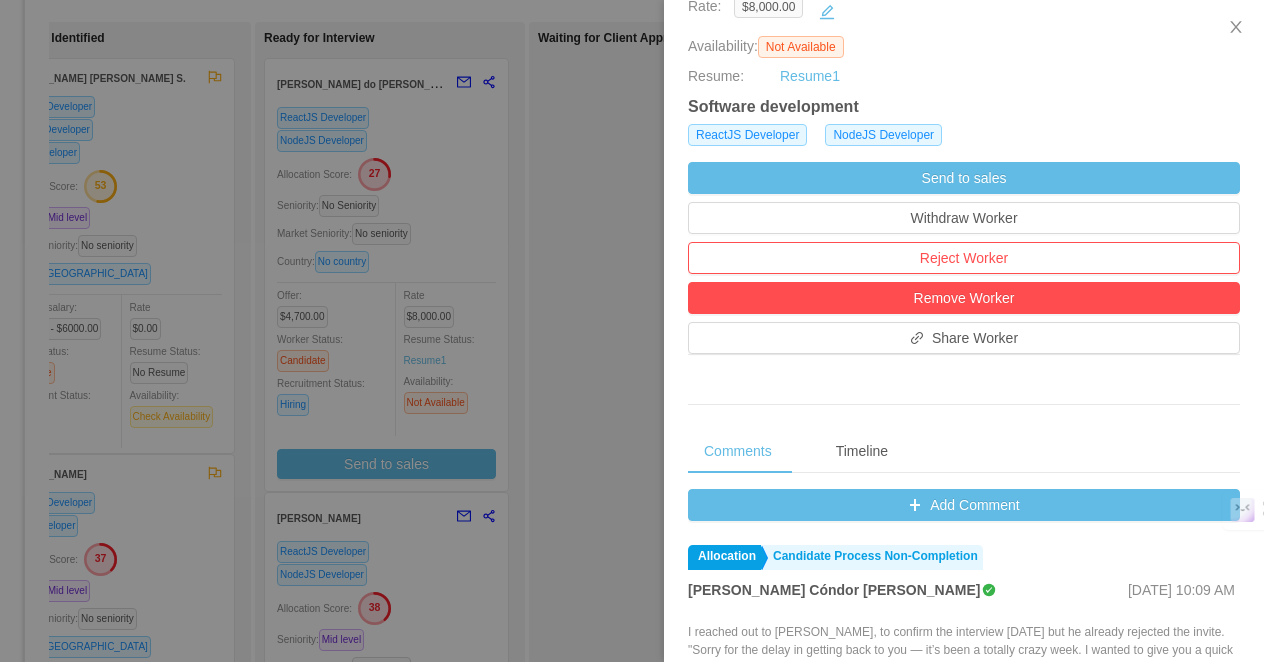 scroll, scrollTop: 628, scrollLeft: 0, axis: vertical 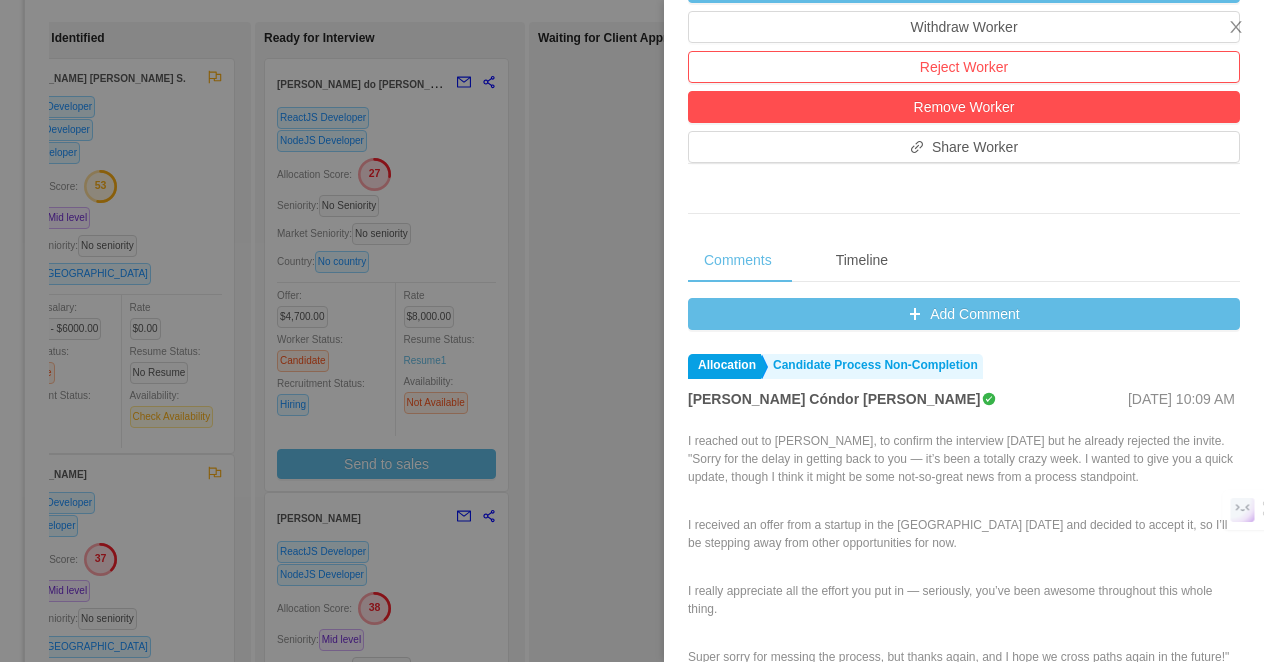 drag, startPoint x: 911, startPoint y: 481, endPoint x: 979, endPoint y: 482, distance: 68.007355 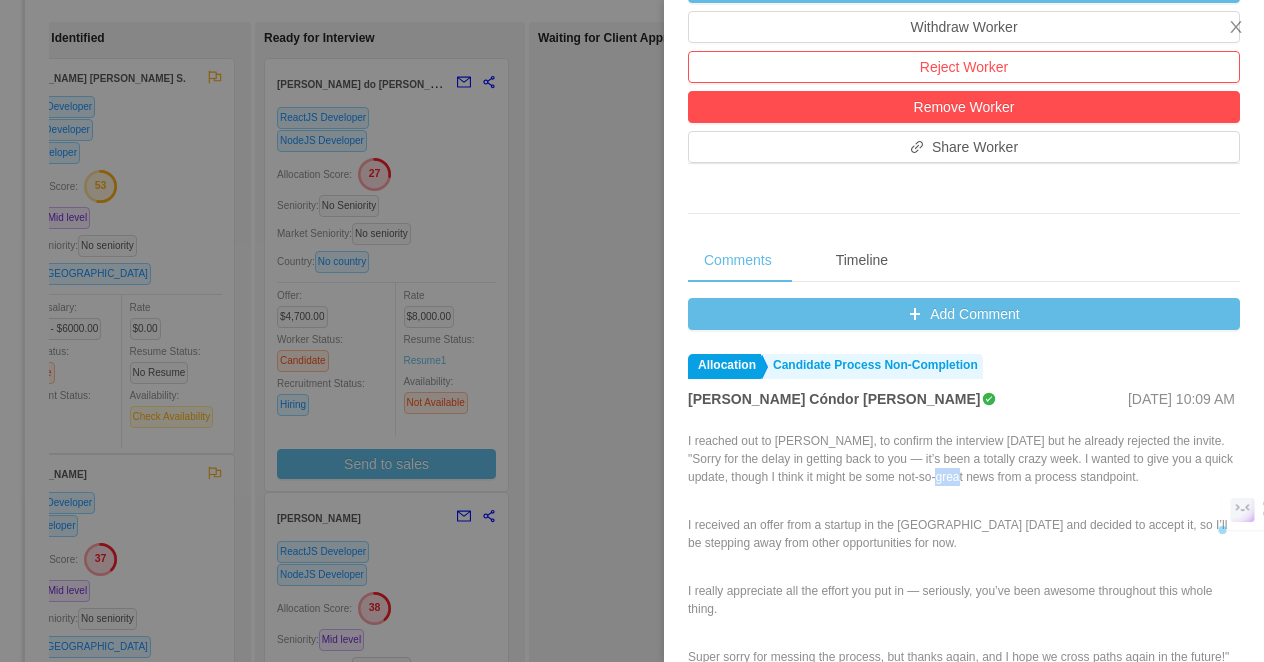 drag, startPoint x: 993, startPoint y: 481, endPoint x: 1021, endPoint y: 479, distance: 28.071337 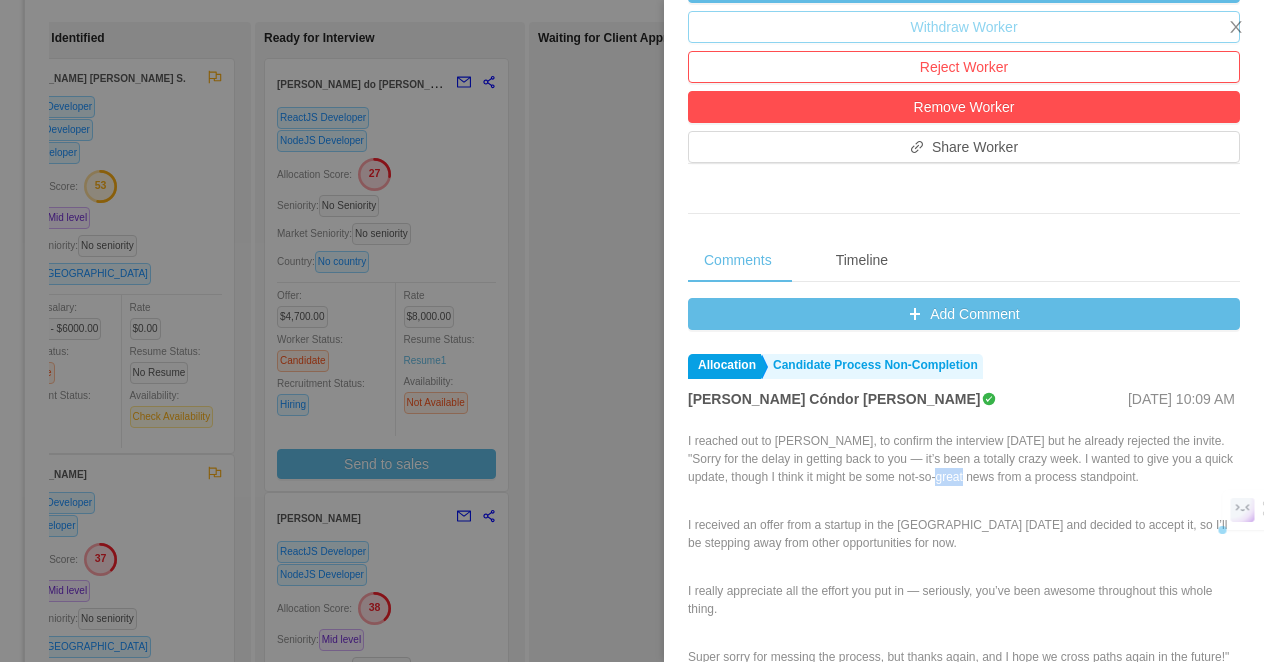 click on "Withdraw Worker" at bounding box center [964, 27] 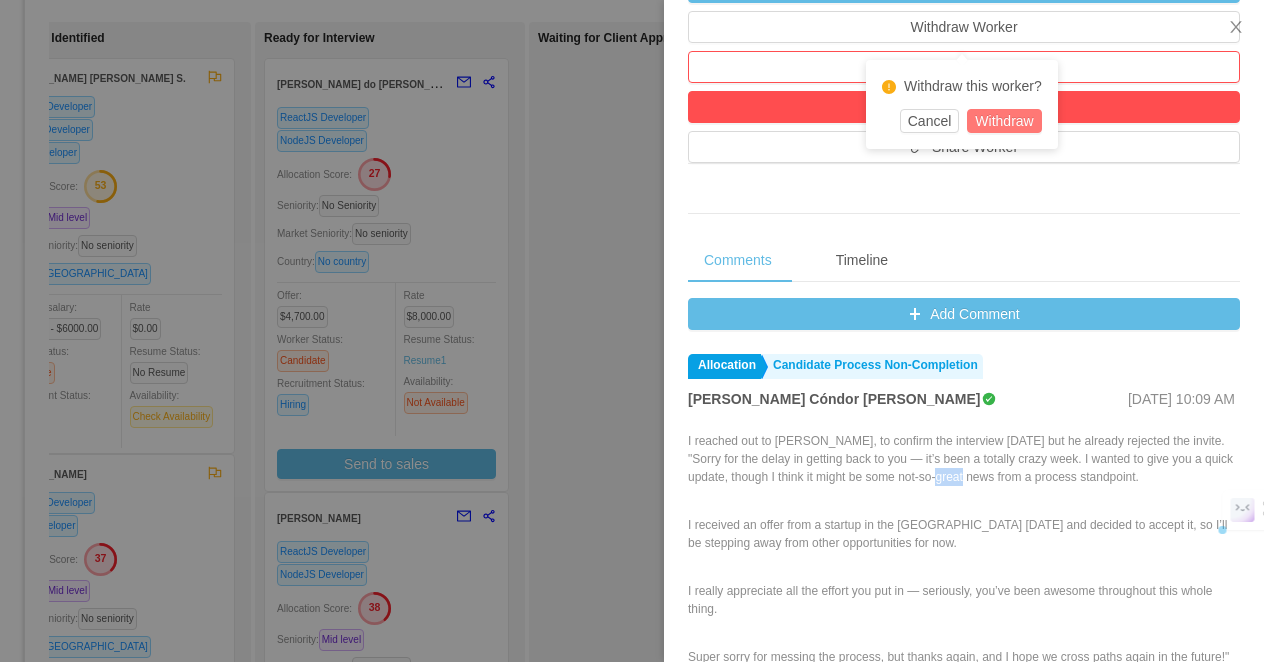 click on "Withdraw" at bounding box center [1004, 121] 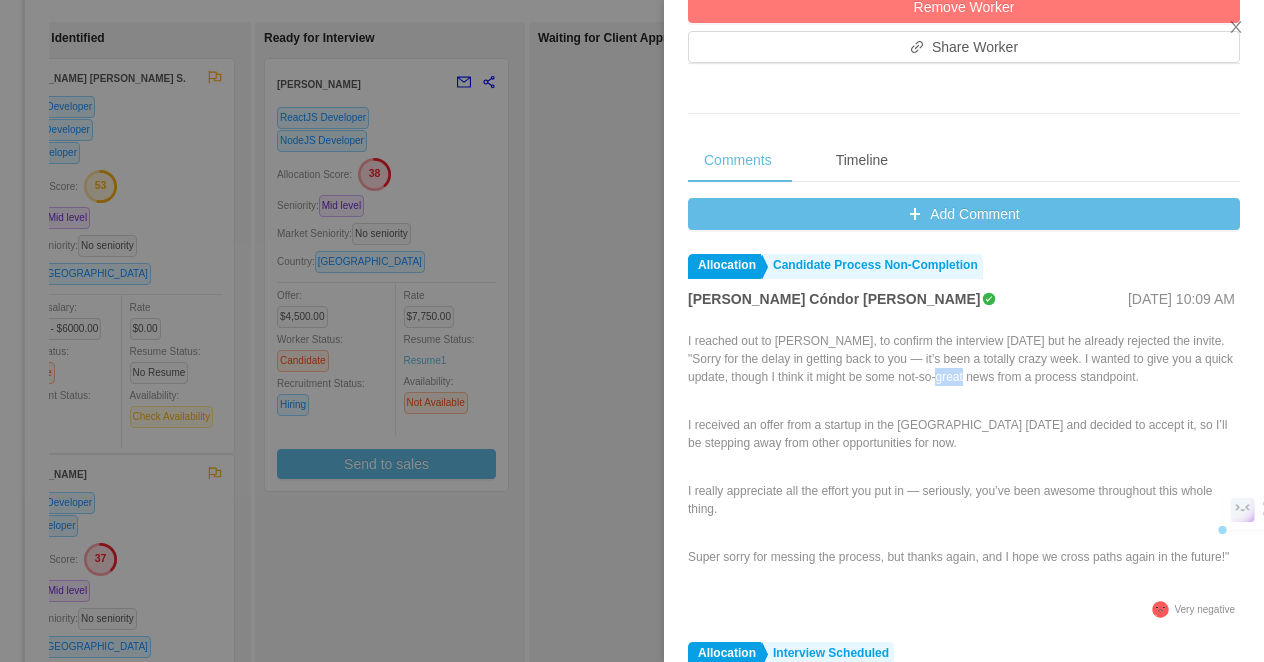 scroll, scrollTop: 530, scrollLeft: 0, axis: vertical 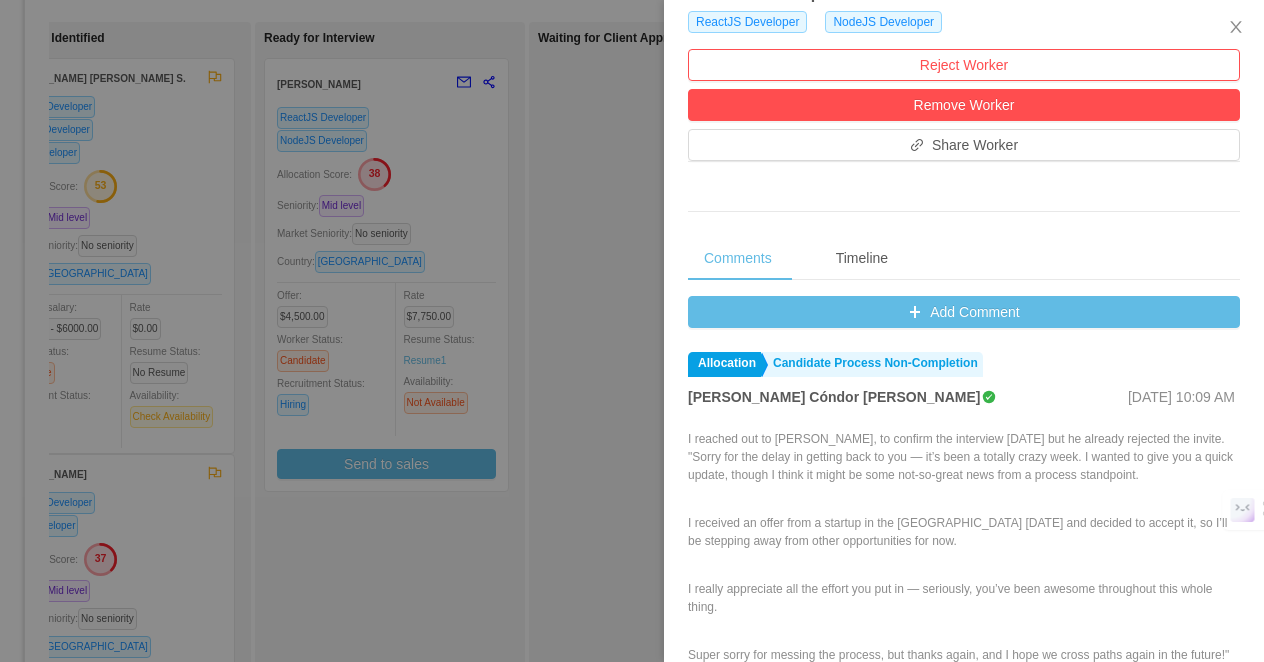 click at bounding box center (632, 331) 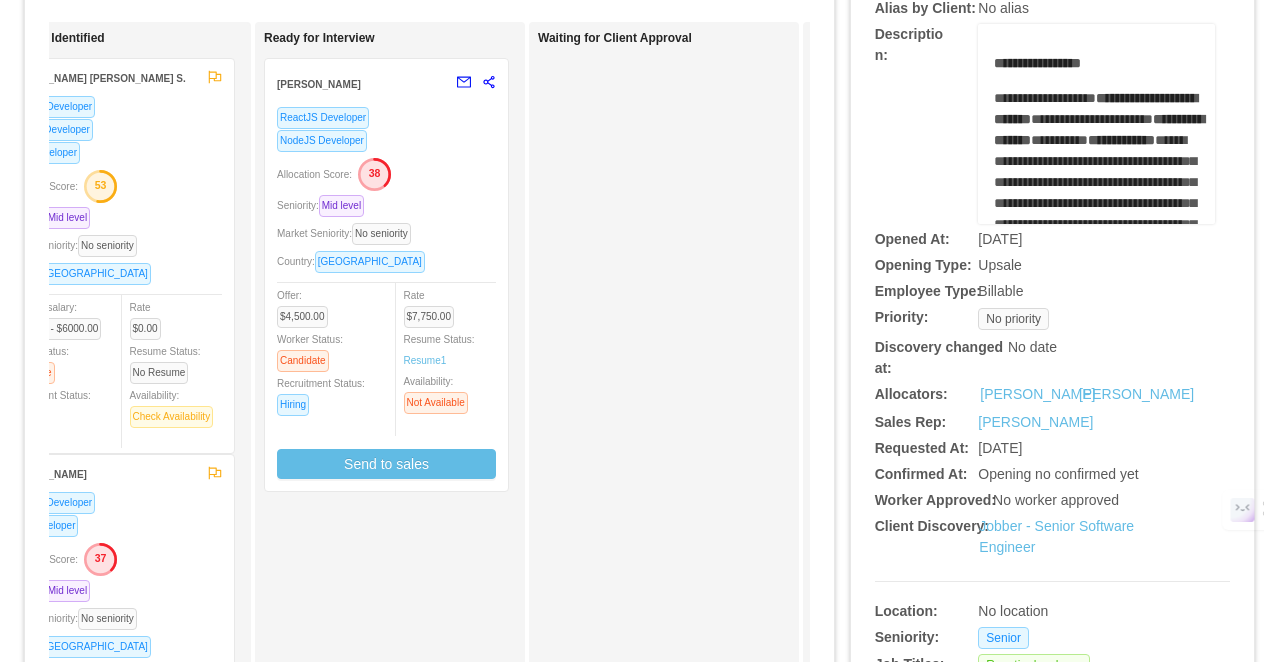 click on "Allocation Score:   38" at bounding box center (386, 173) 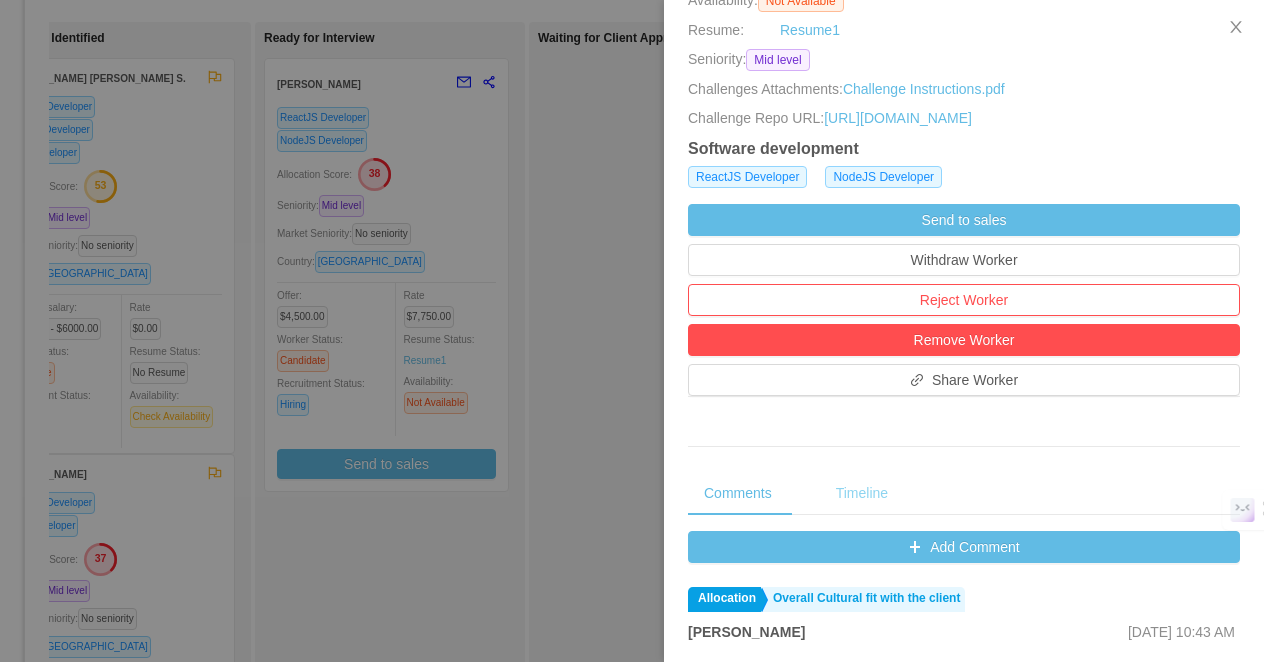 scroll, scrollTop: 370, scrollLeft: 0, axis: vertical 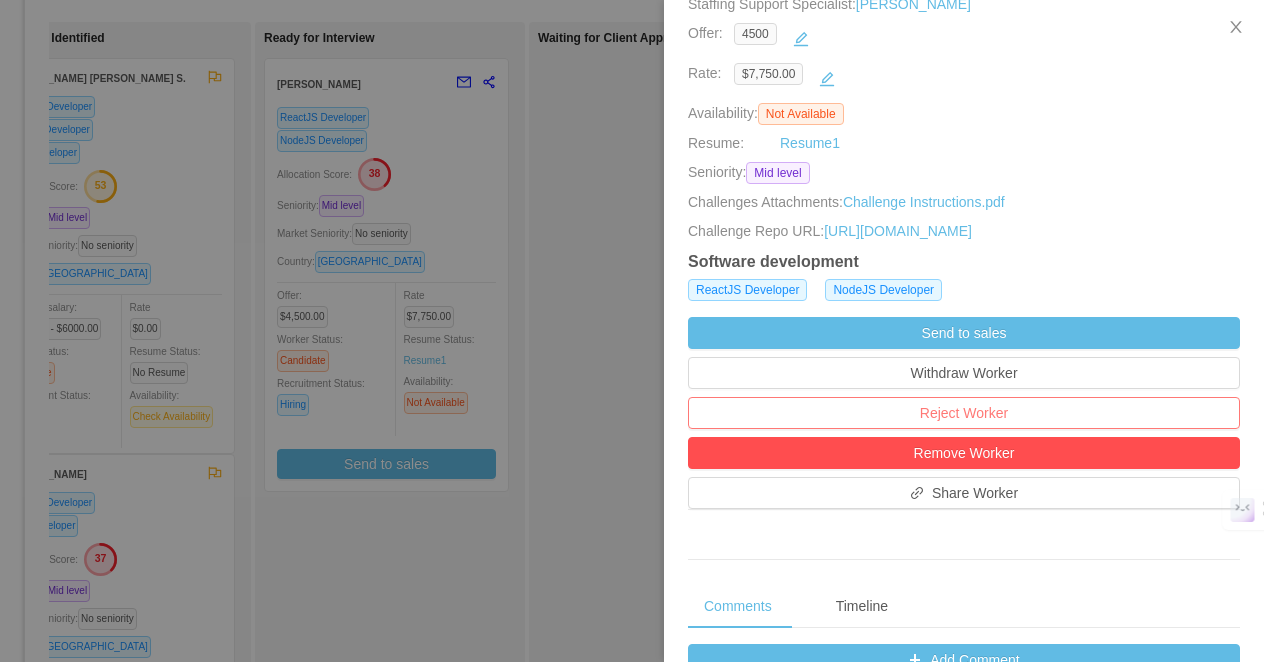 click on "Reject Worker" at bounding box center (964, 413) 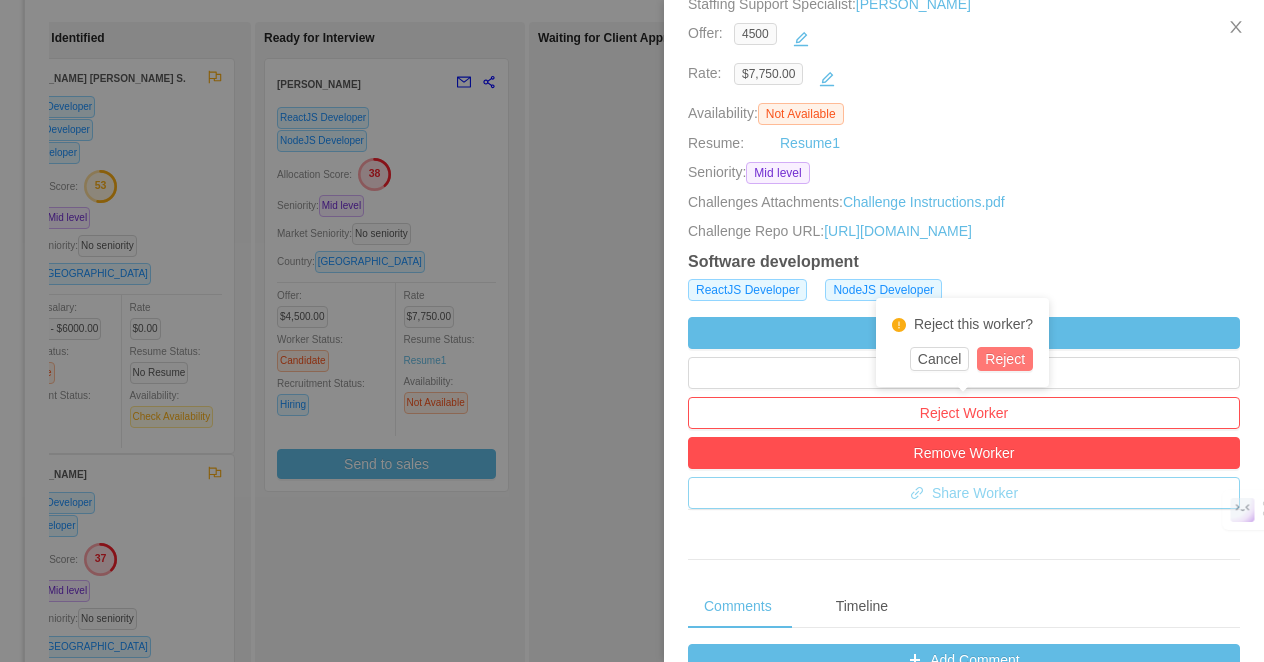 drag, startPoint x: 1010, startPoint y: 359, endPoint x: 1085, endPoint y: 349, distance: 75.66373 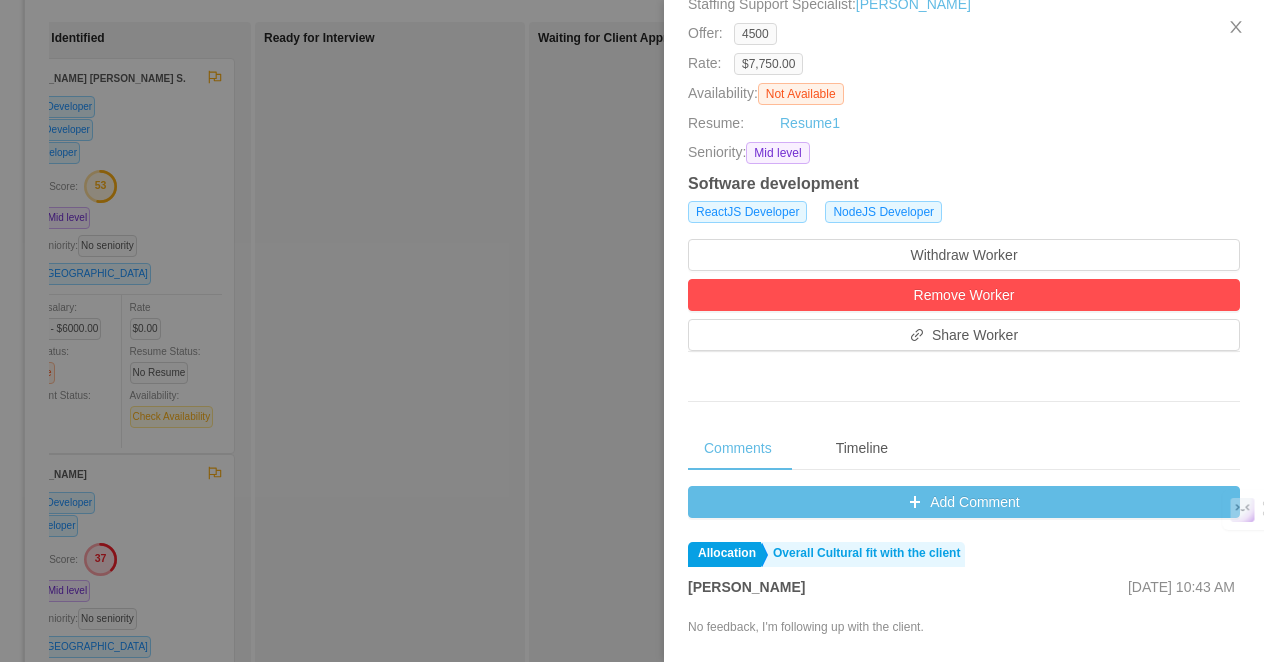 click at bounding box center [632, 331] 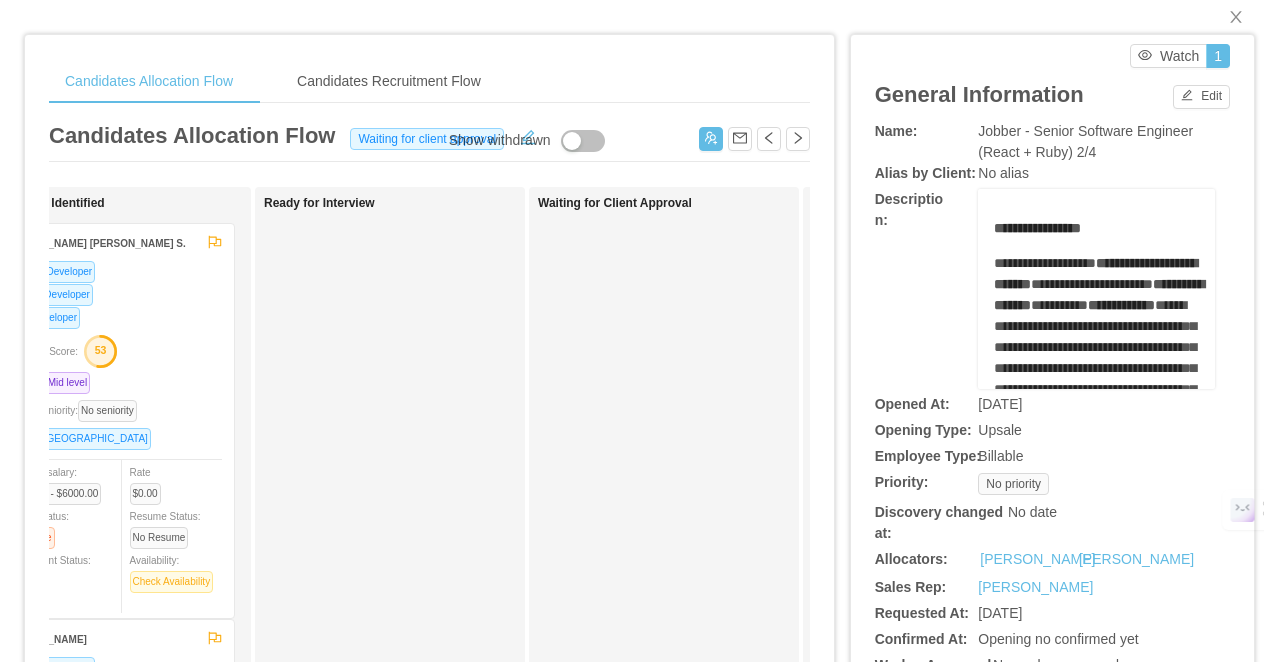 scroll, scrollTop: 0, scrollLeft: 0, axis: both 